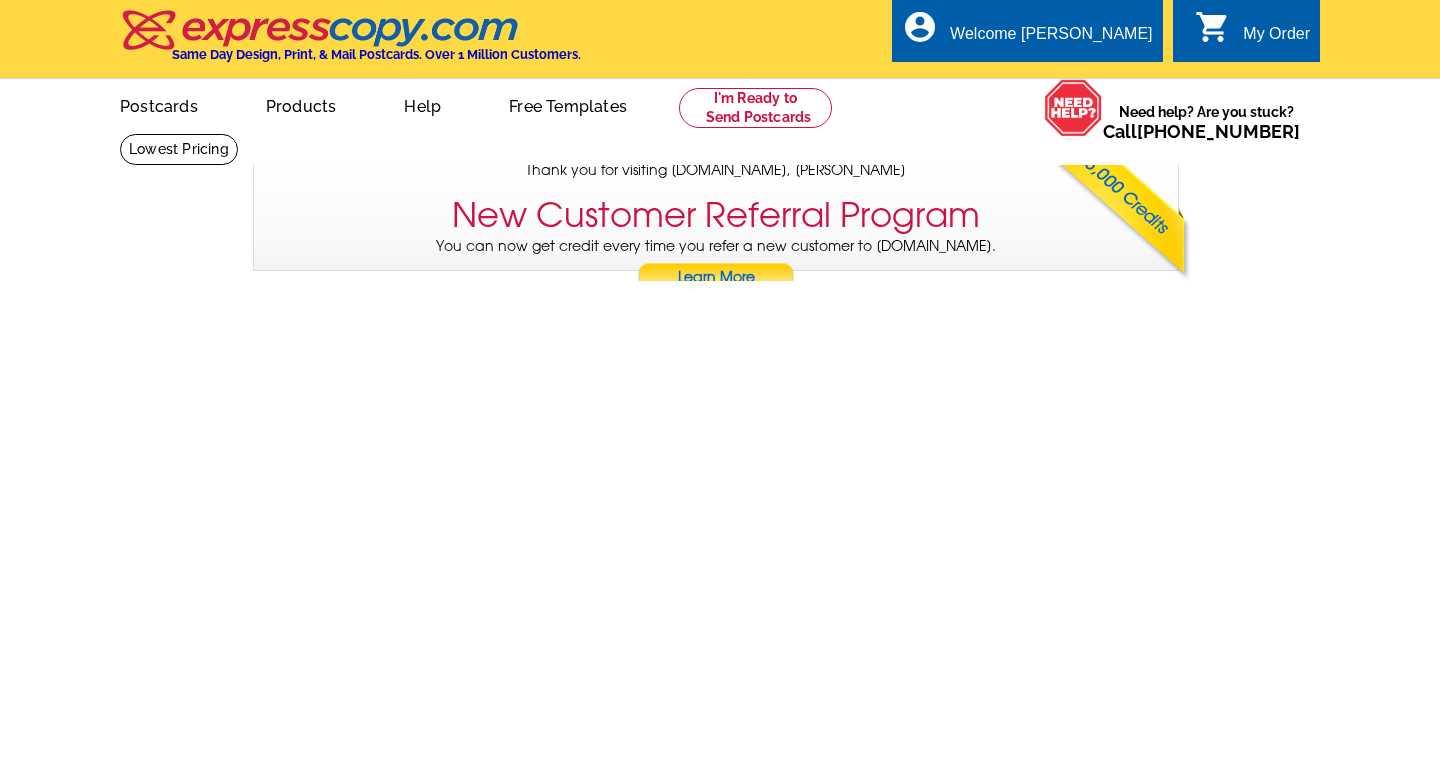 scroll, scrollTop: 0, scrollLeft: 0, axis: both 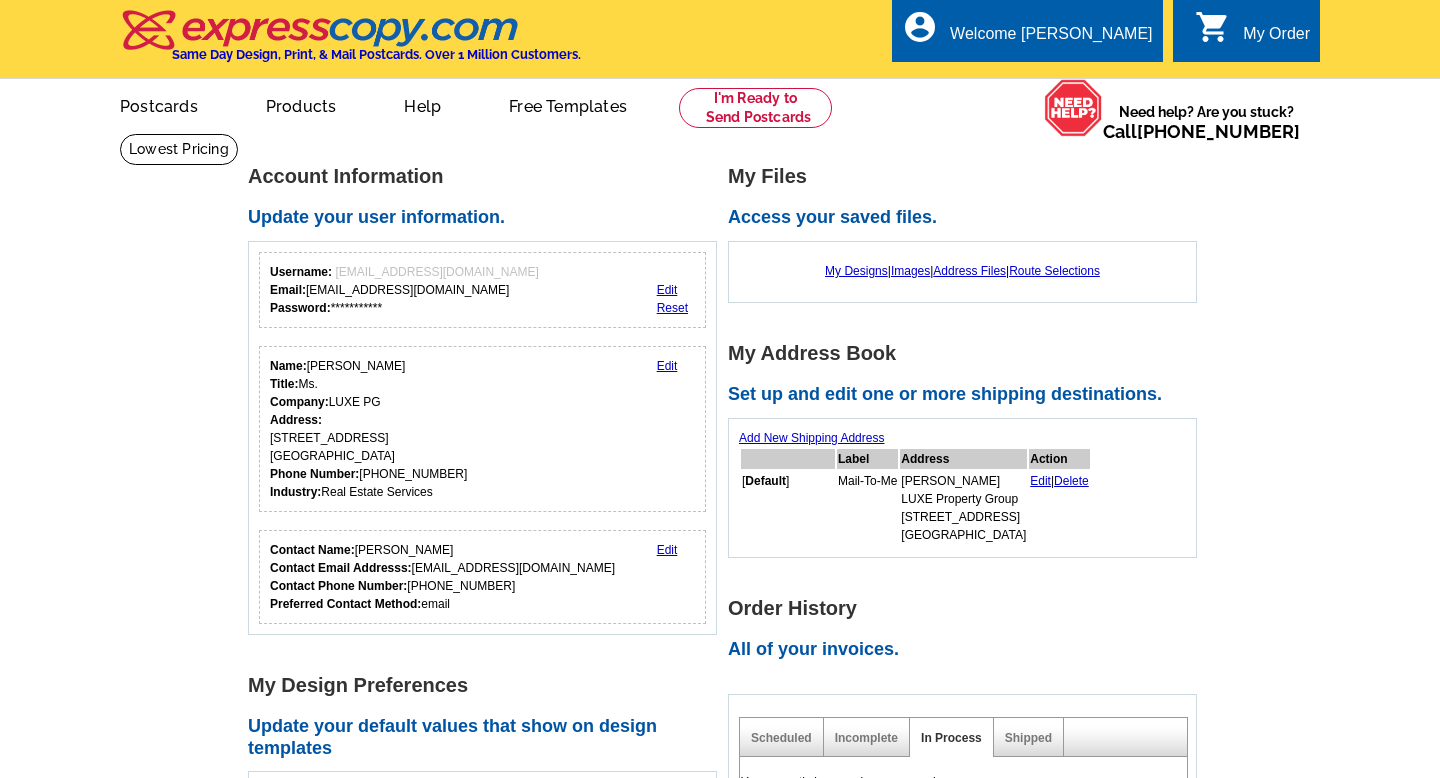 click on "0
shopping_cart
My Order" at bounding box center [1246, 30] 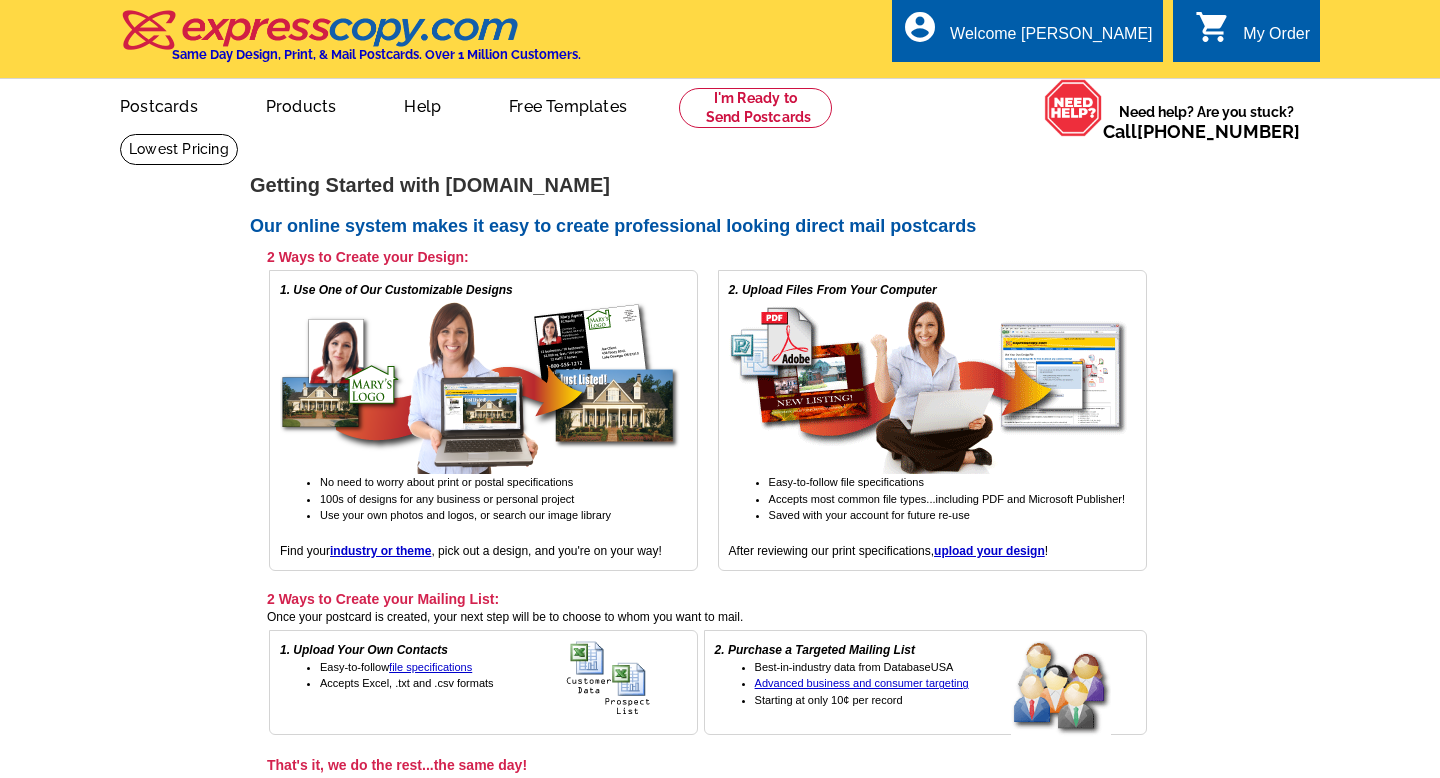 scroll, scrollTop: 0, scrollLeft: 0, axis: both 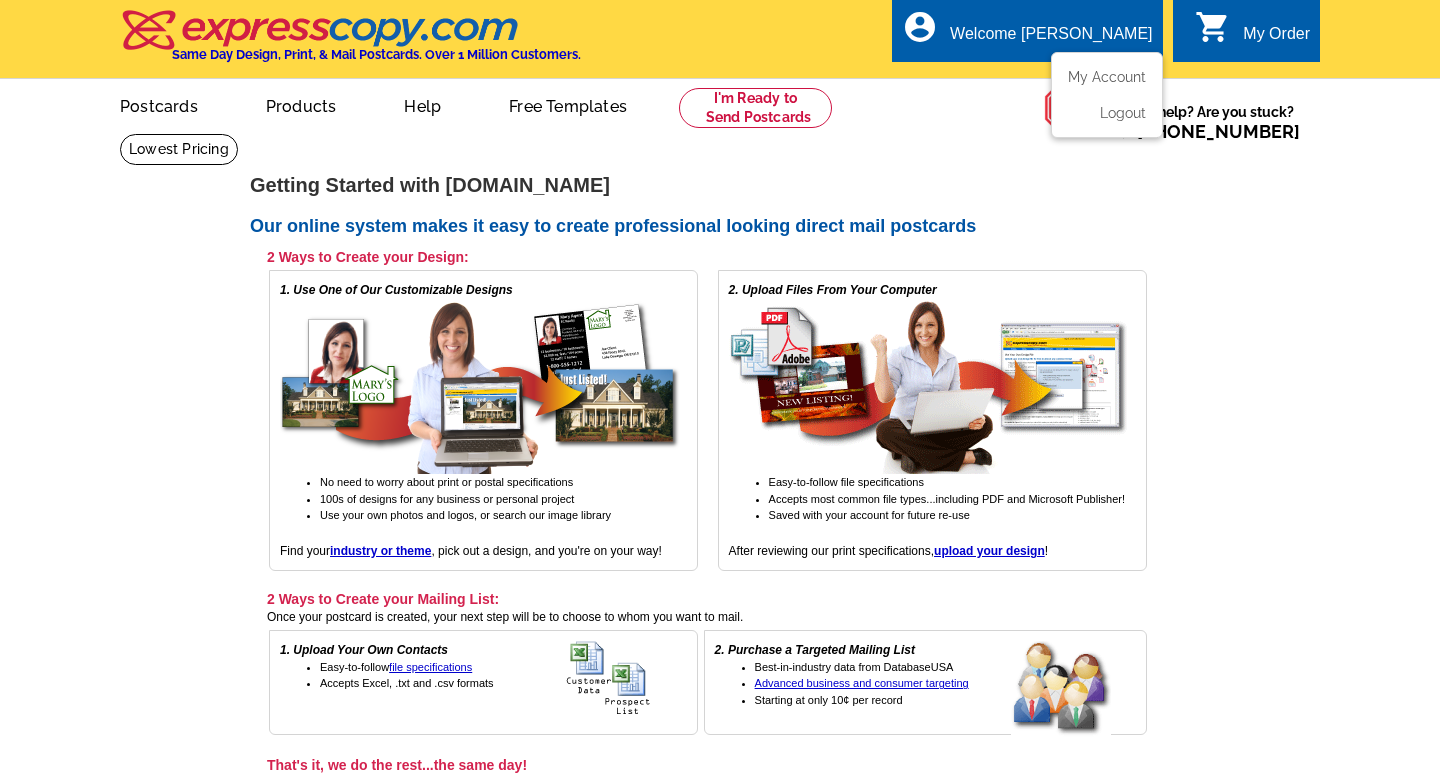click on "My Account" at bounding box center [1107, 82] 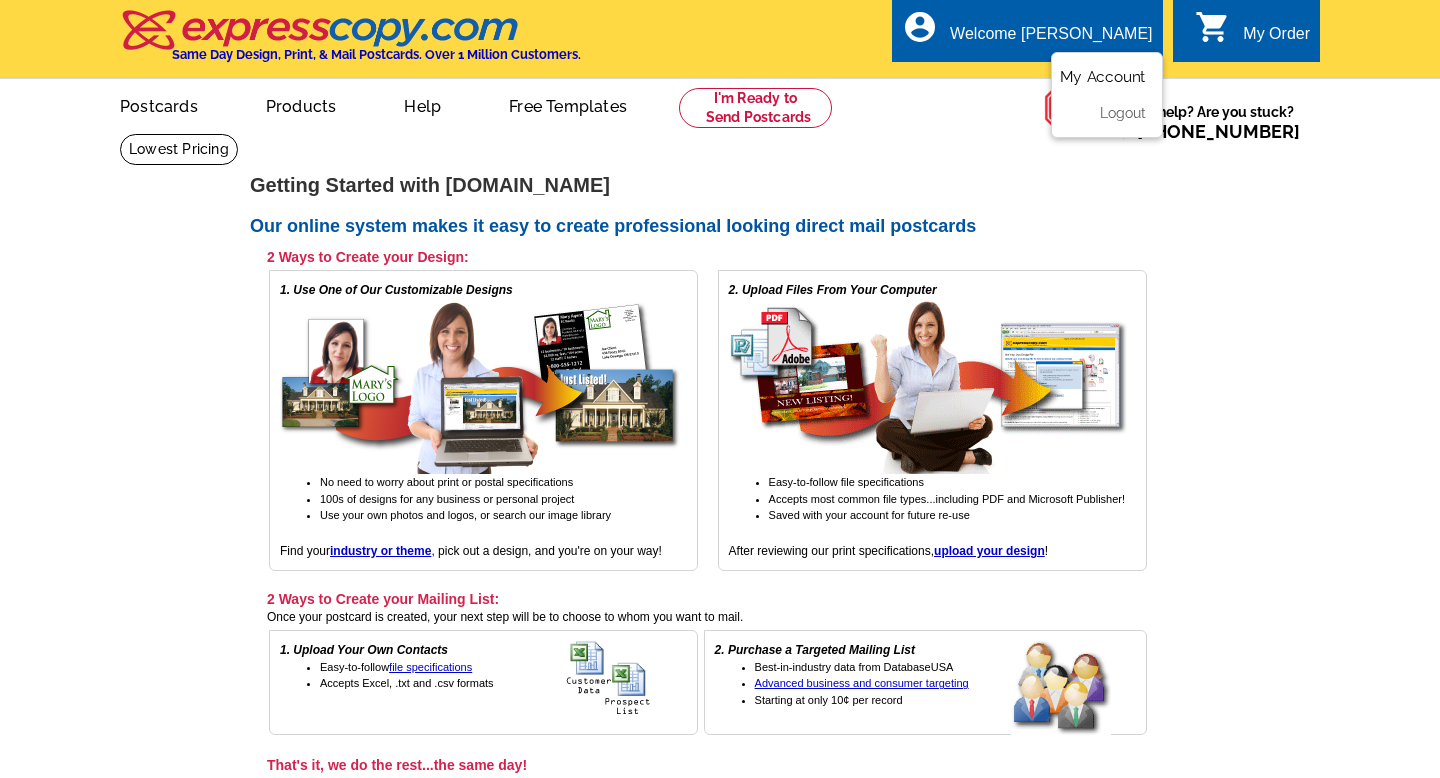 click on "My Account" at bounding box center [1103, 77] 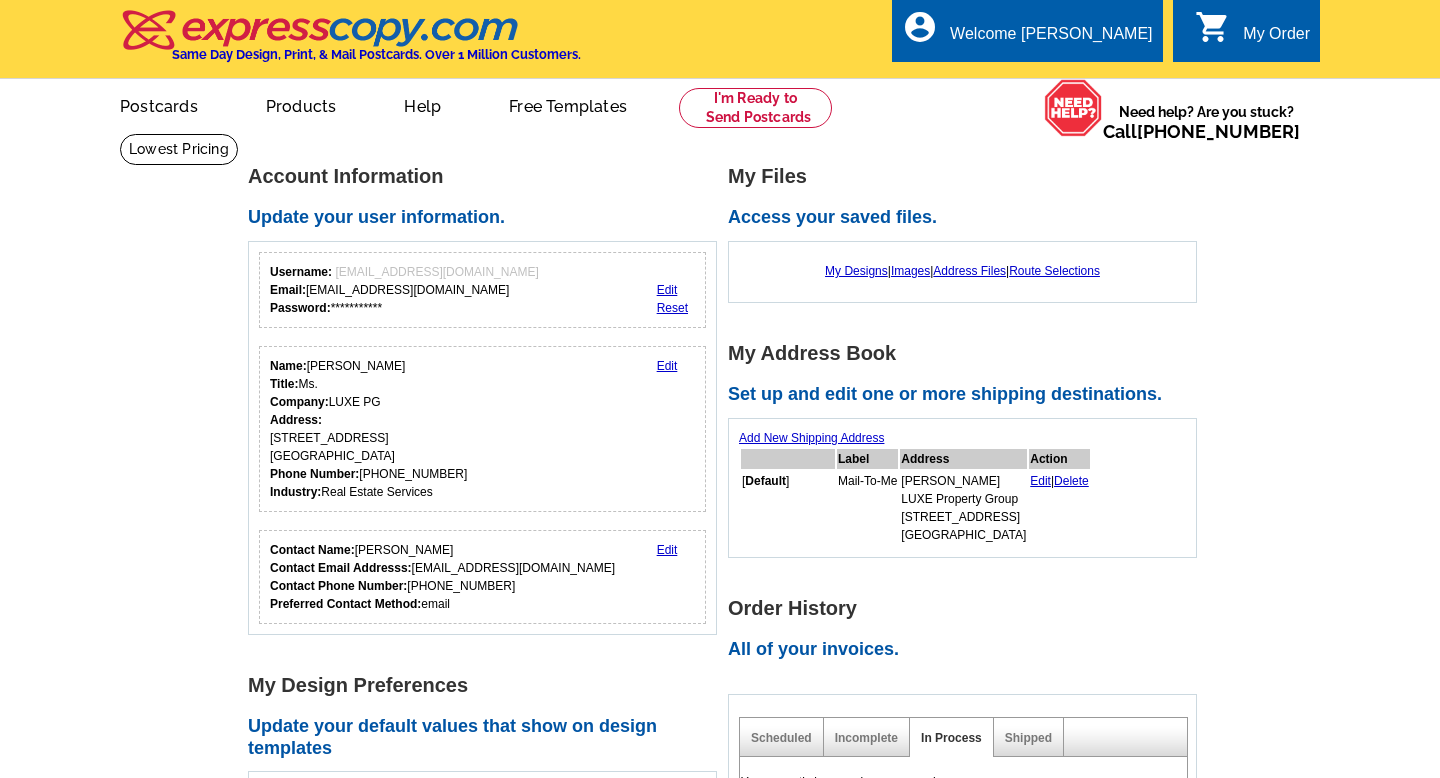 scroll, scrollTop: 0, scrollLeft: 0, axis: both 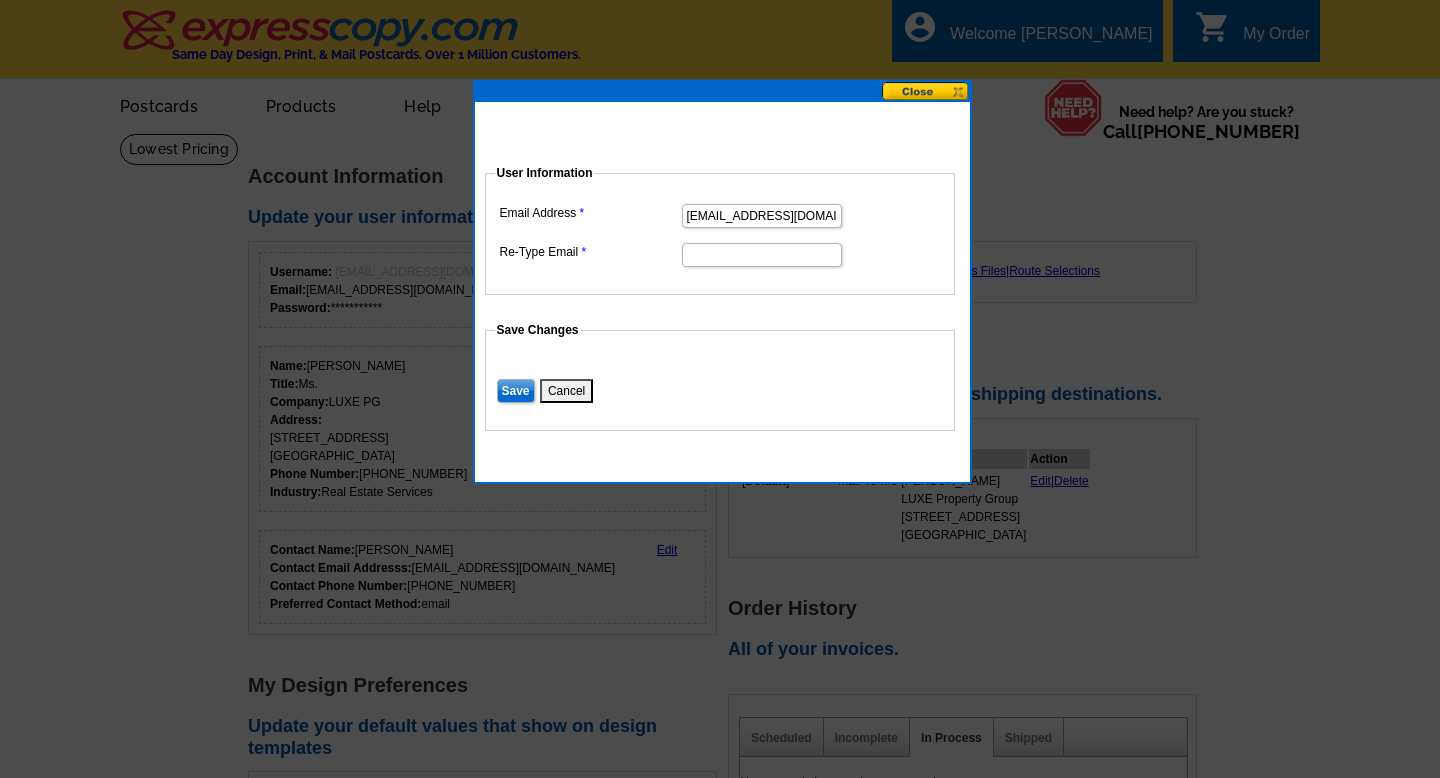 click on "Re-Type Email" at bounding box center (762, 255) 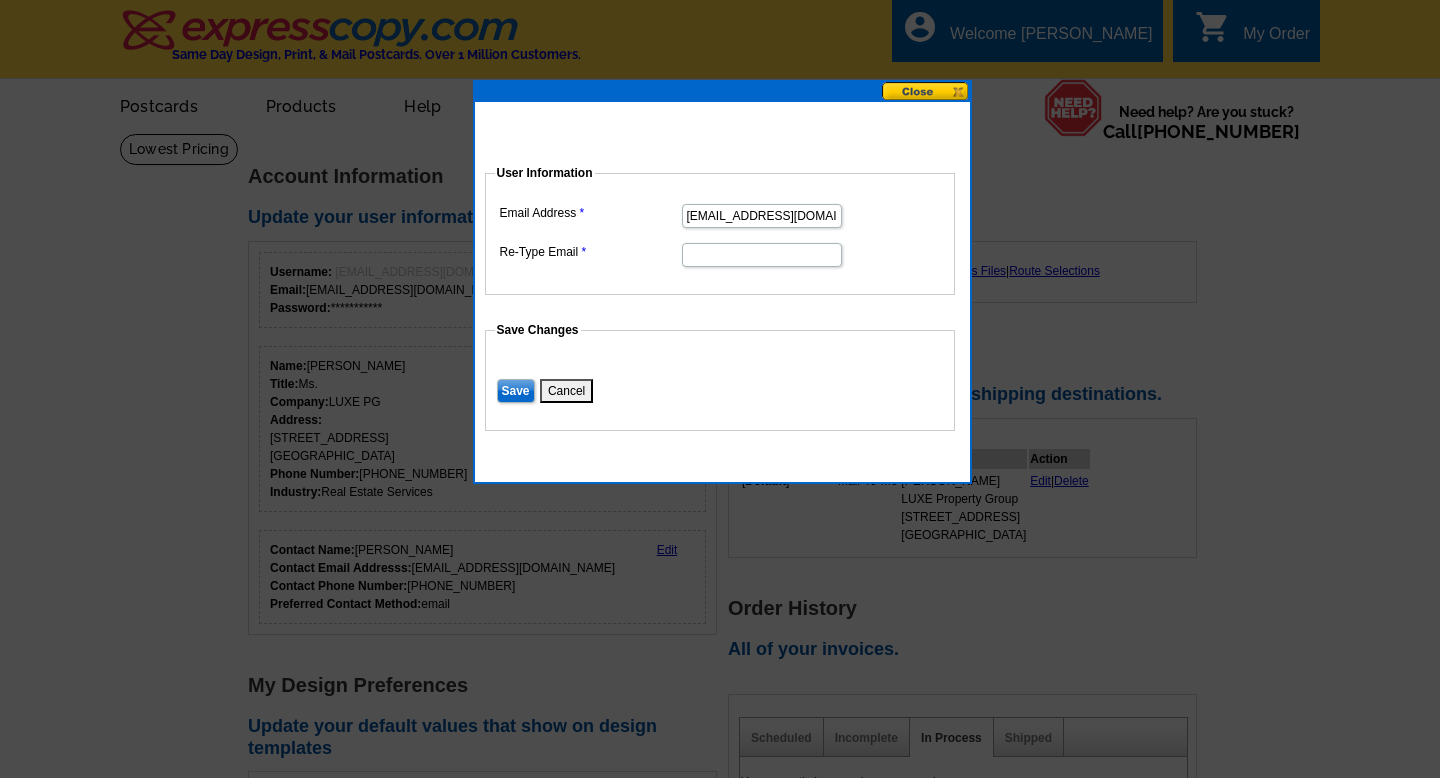 type on "clientcare@luxepg.com" 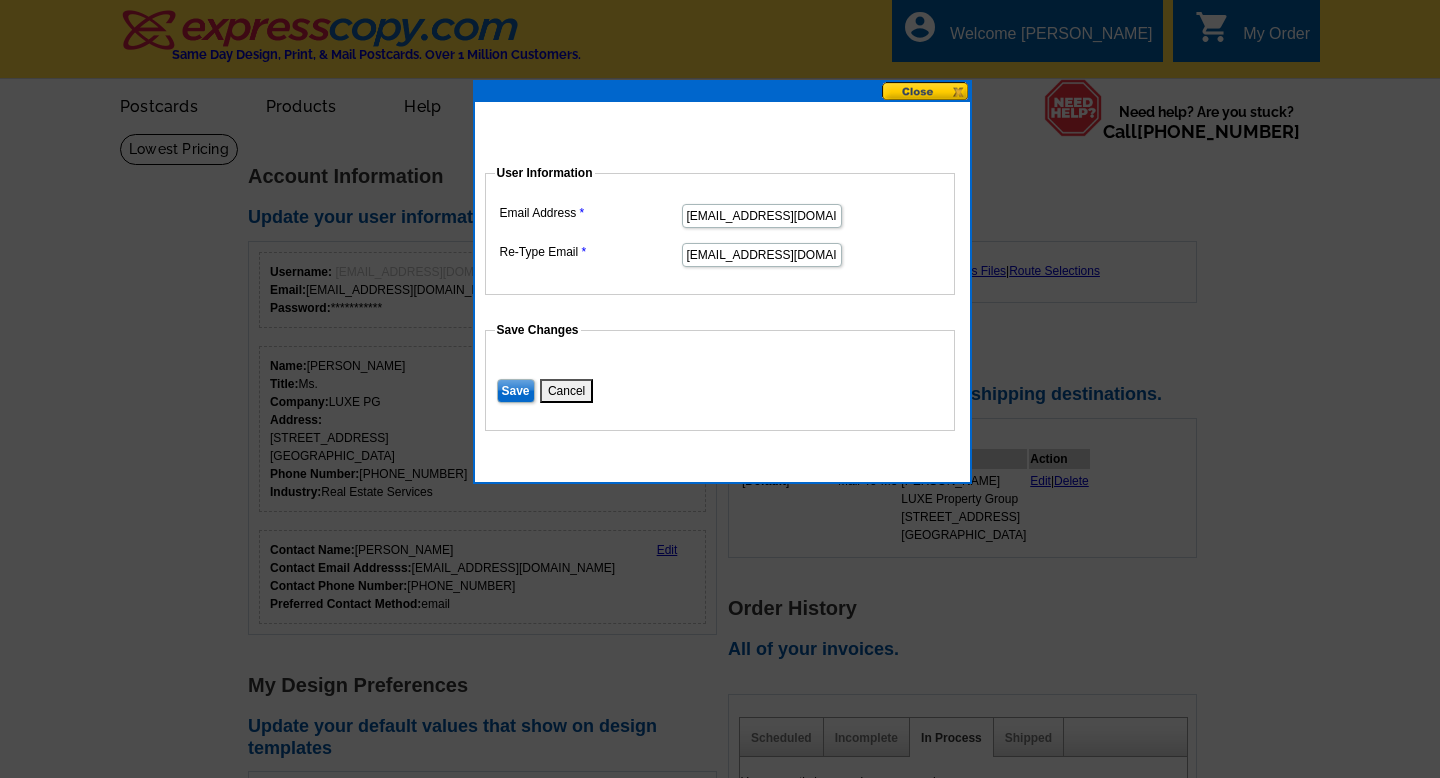 scroll, scrollTop: 0, scrollLeft: 0, axis: both 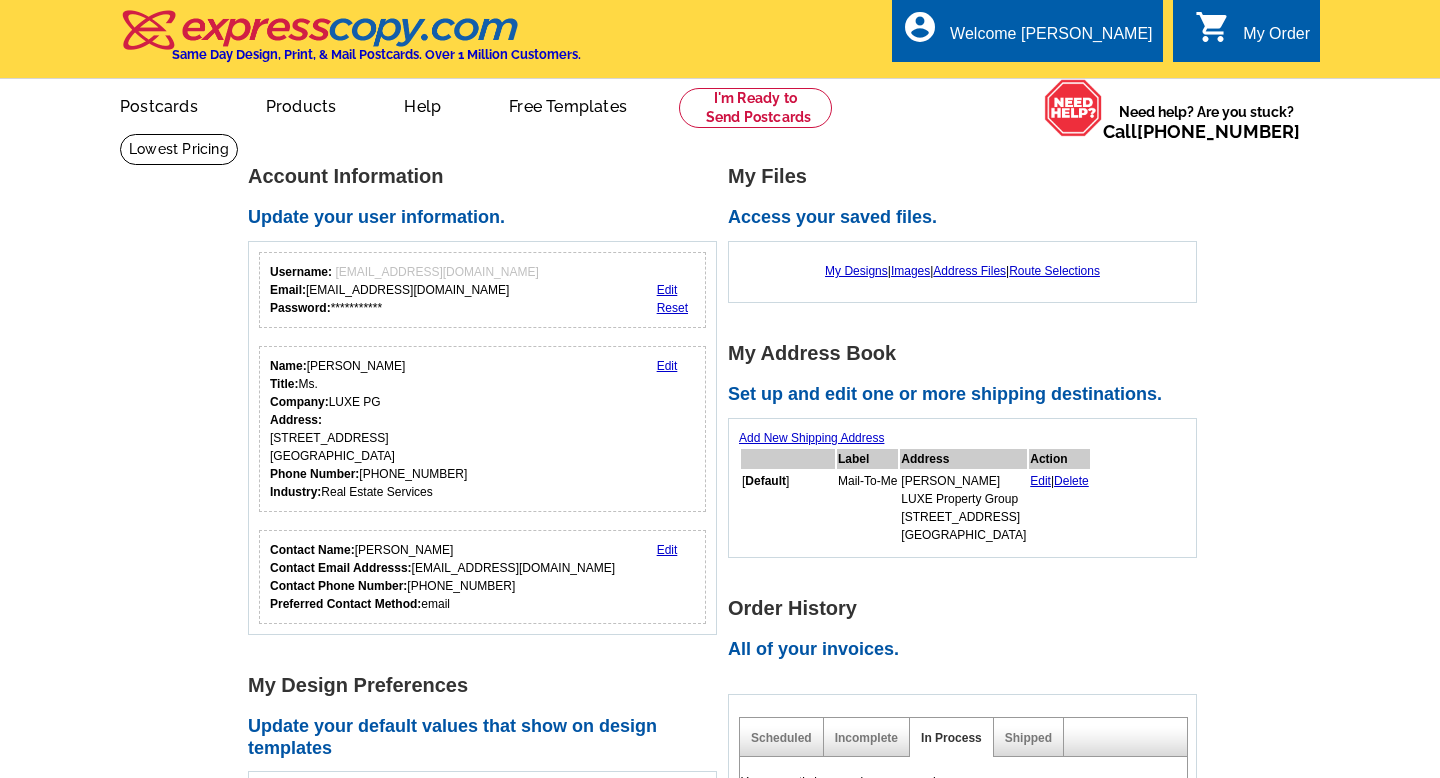 click on "Reset" at bounding box center (672, 308) 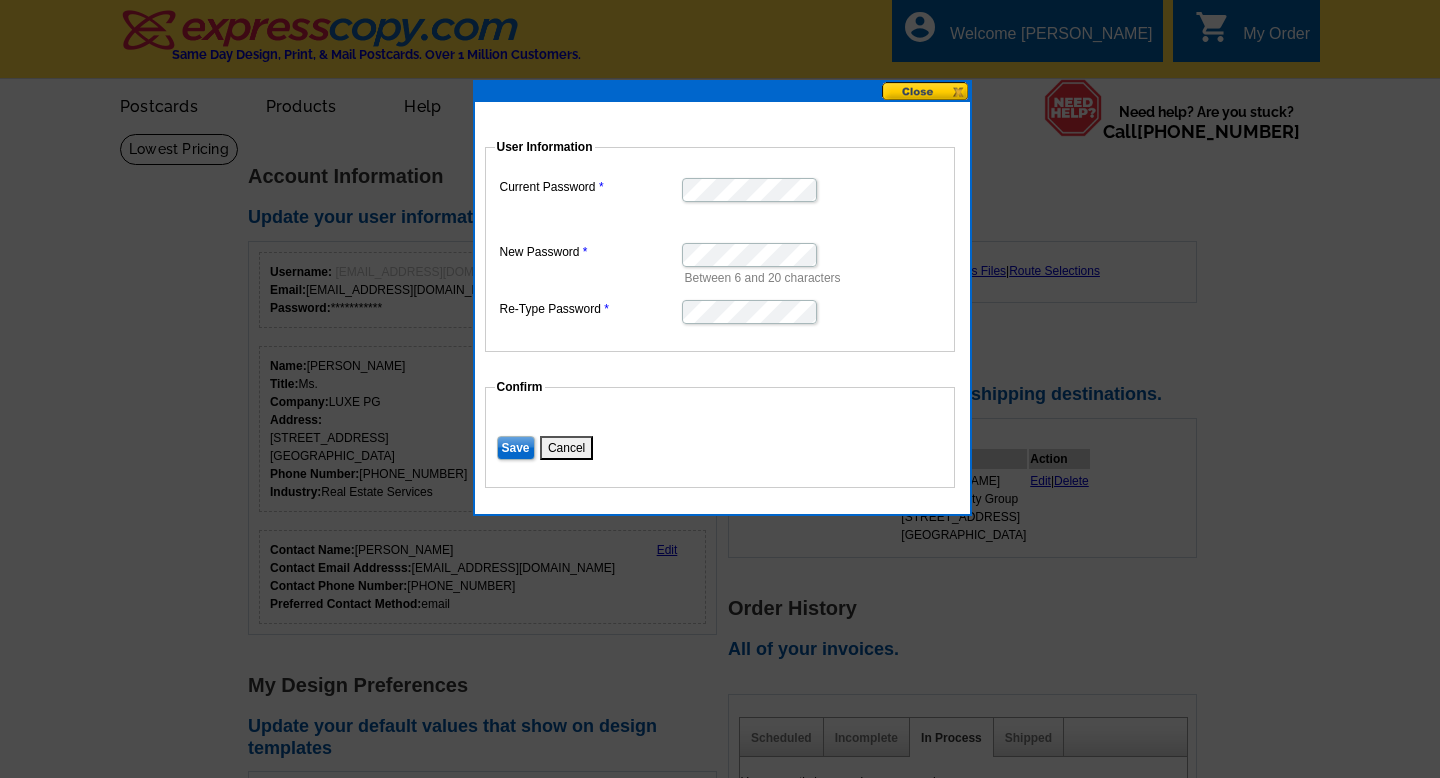 click at bounding box center [926, 91] 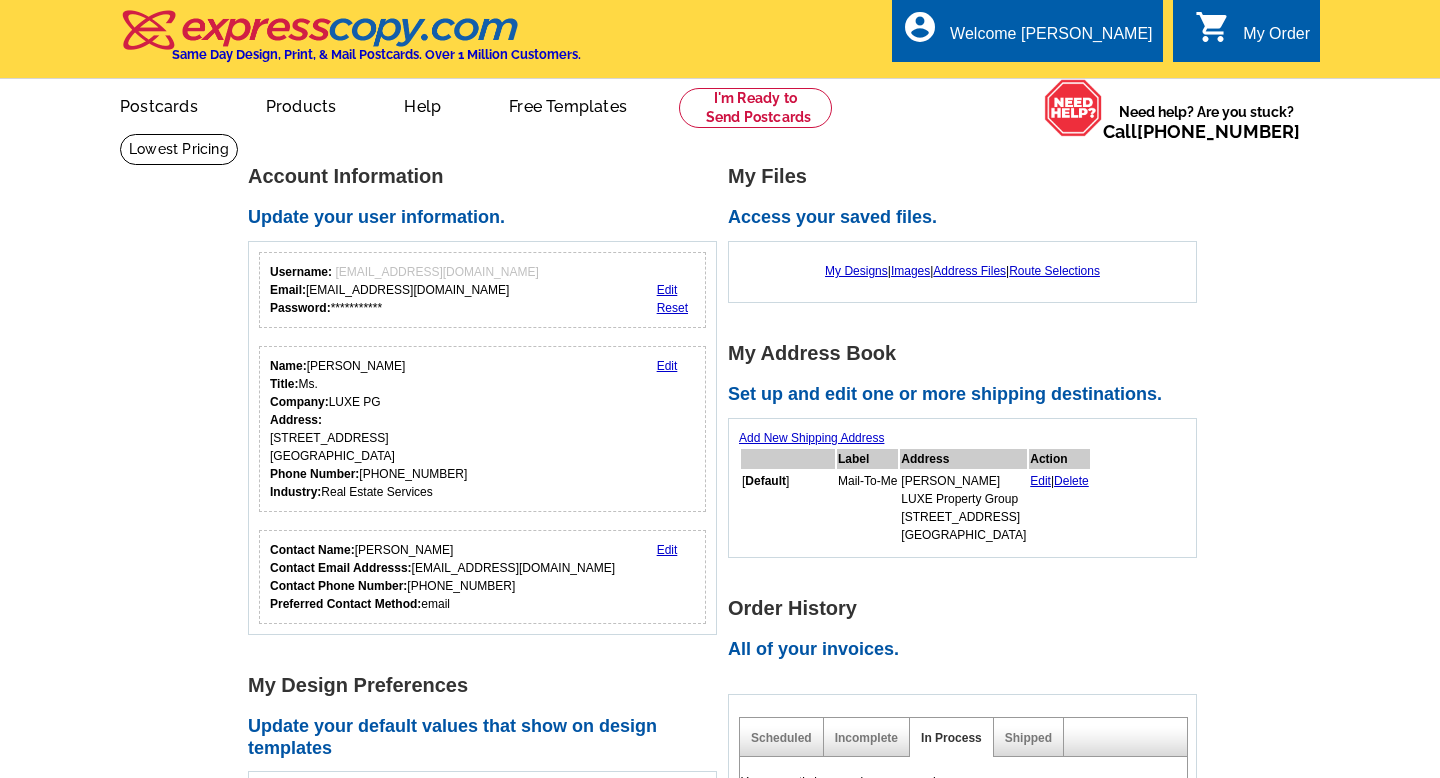 click on "Reset" at bounding box center [672, 308] 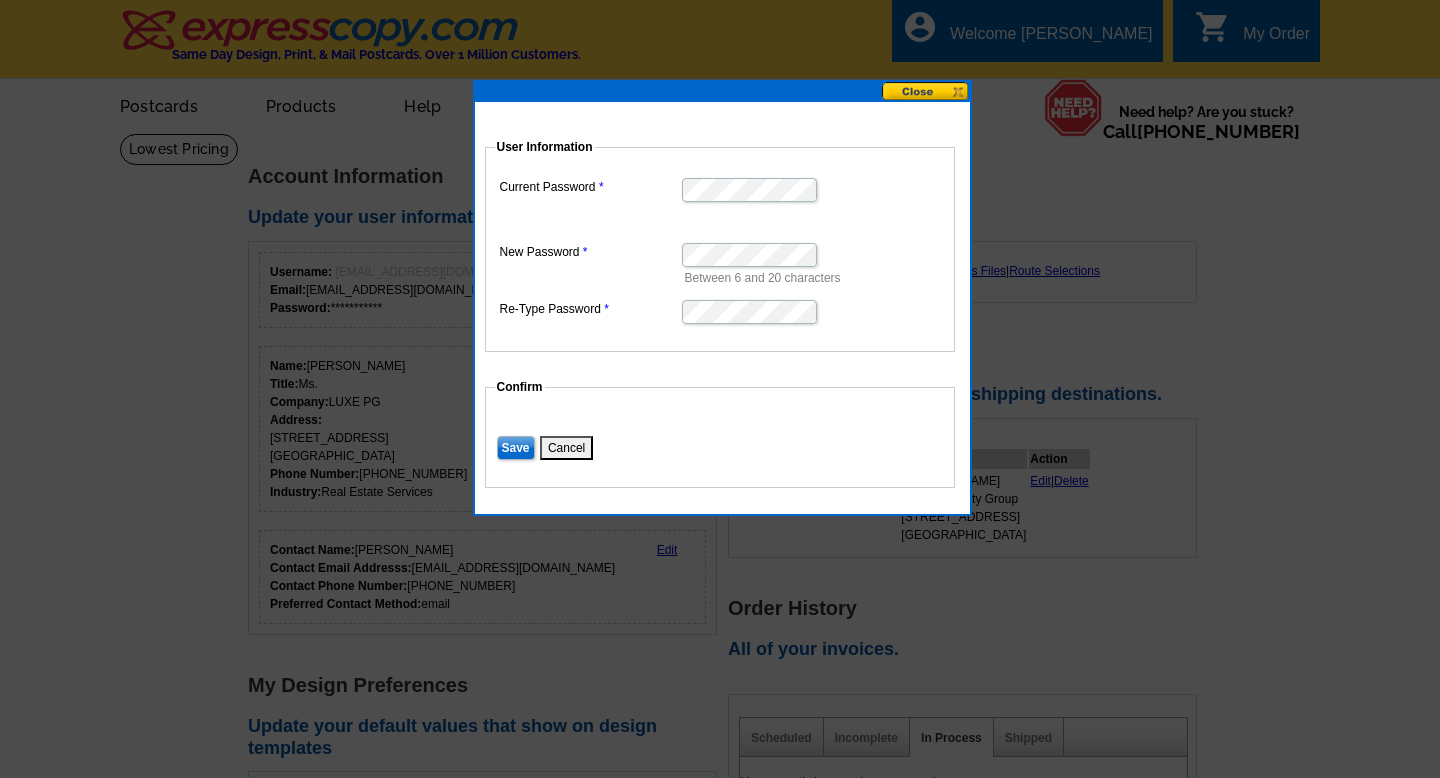 click on "Save" at bounding box center [516, 448] 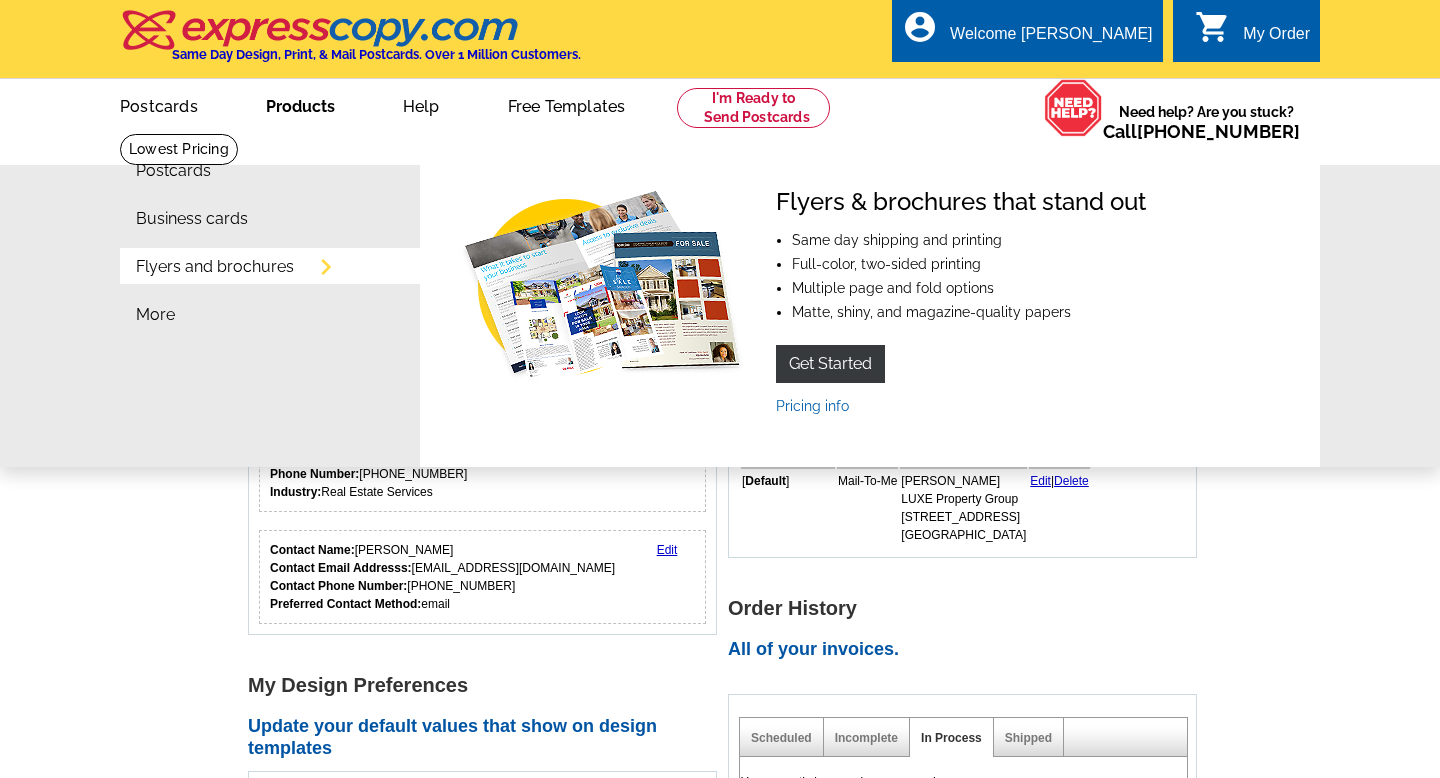 click on "Flyers and brochures" at bounding box center (215, 267) 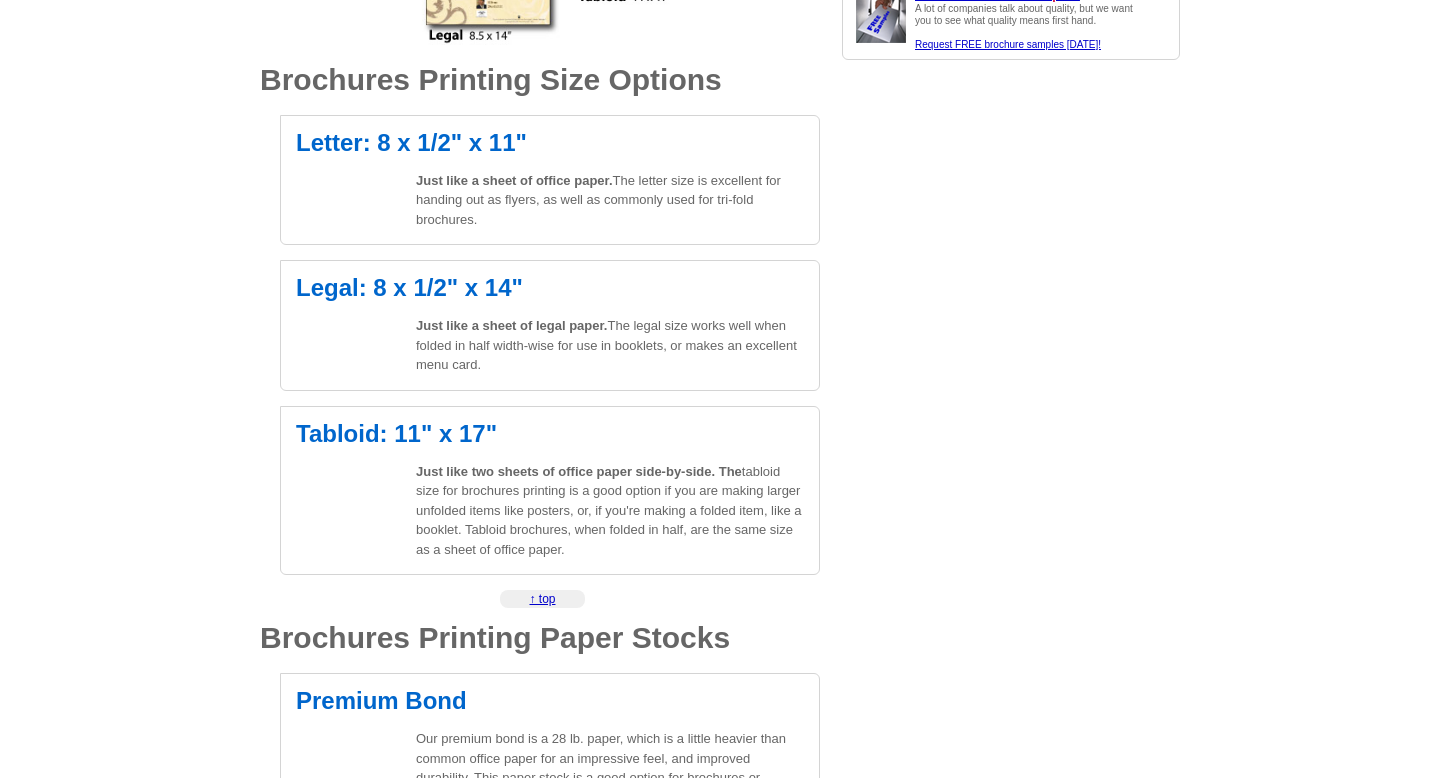 scroll, scrollTop: 0, scrollLeft: 0, axis: both 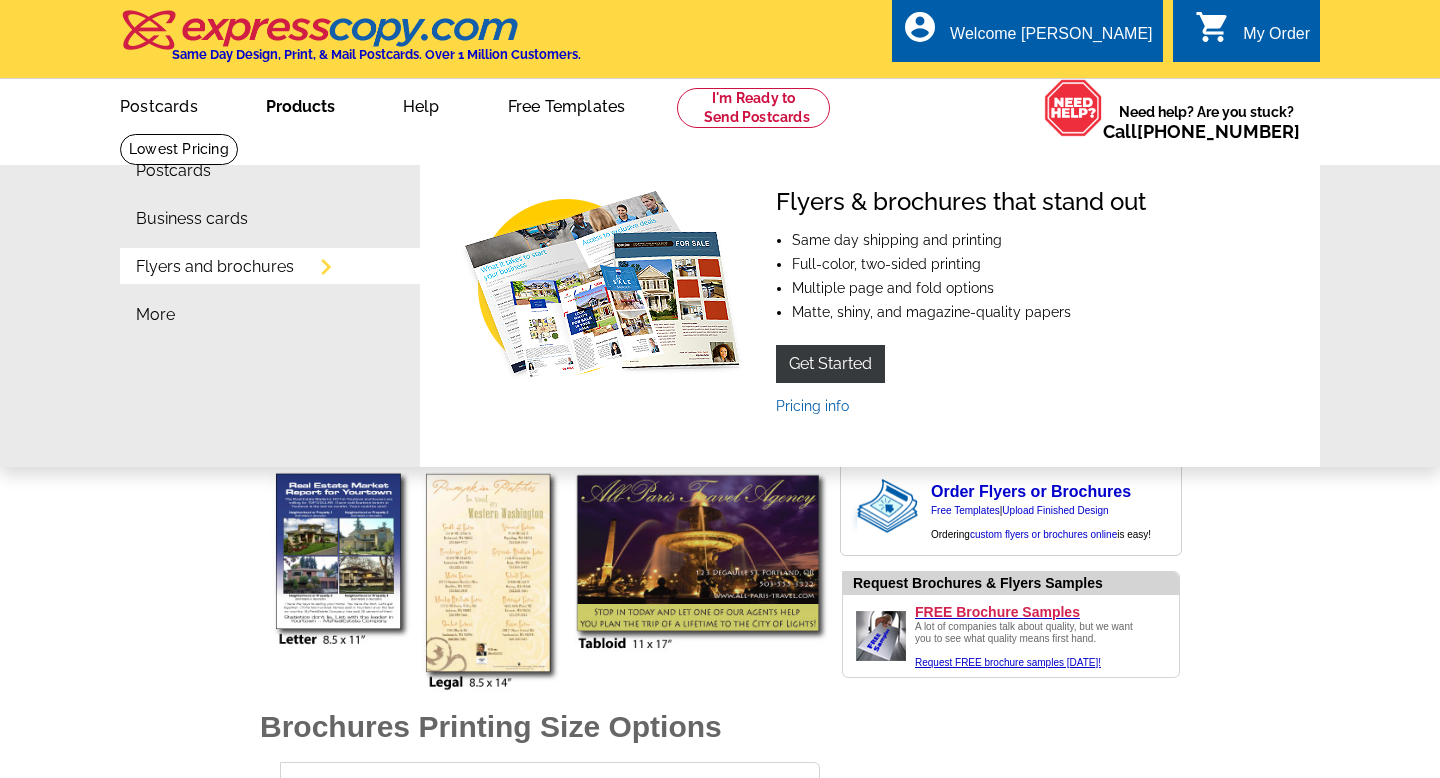 click on "Flyers and brochures" at bounding box center (215, 267) 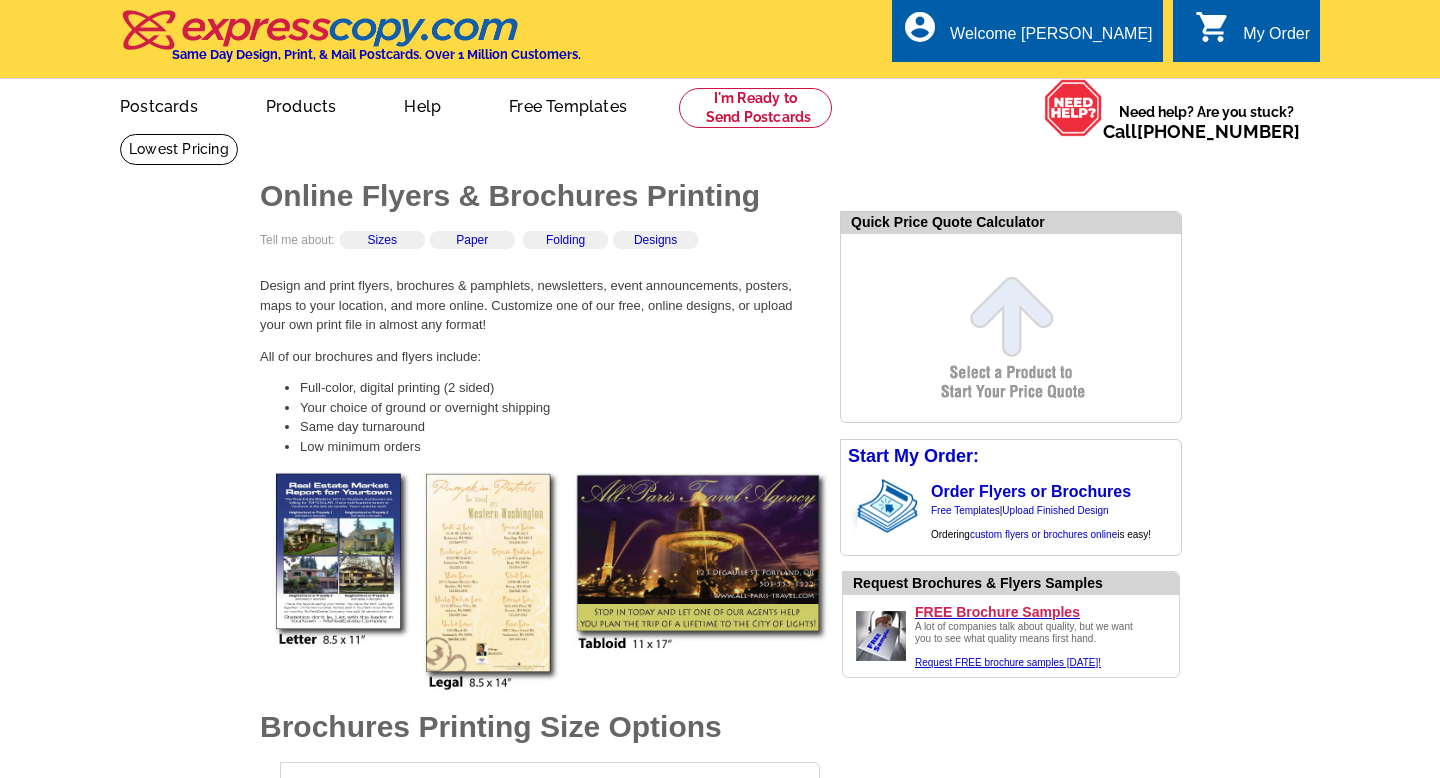 scroll, scrollTop: 0, scrollLeft: 0, axis: both 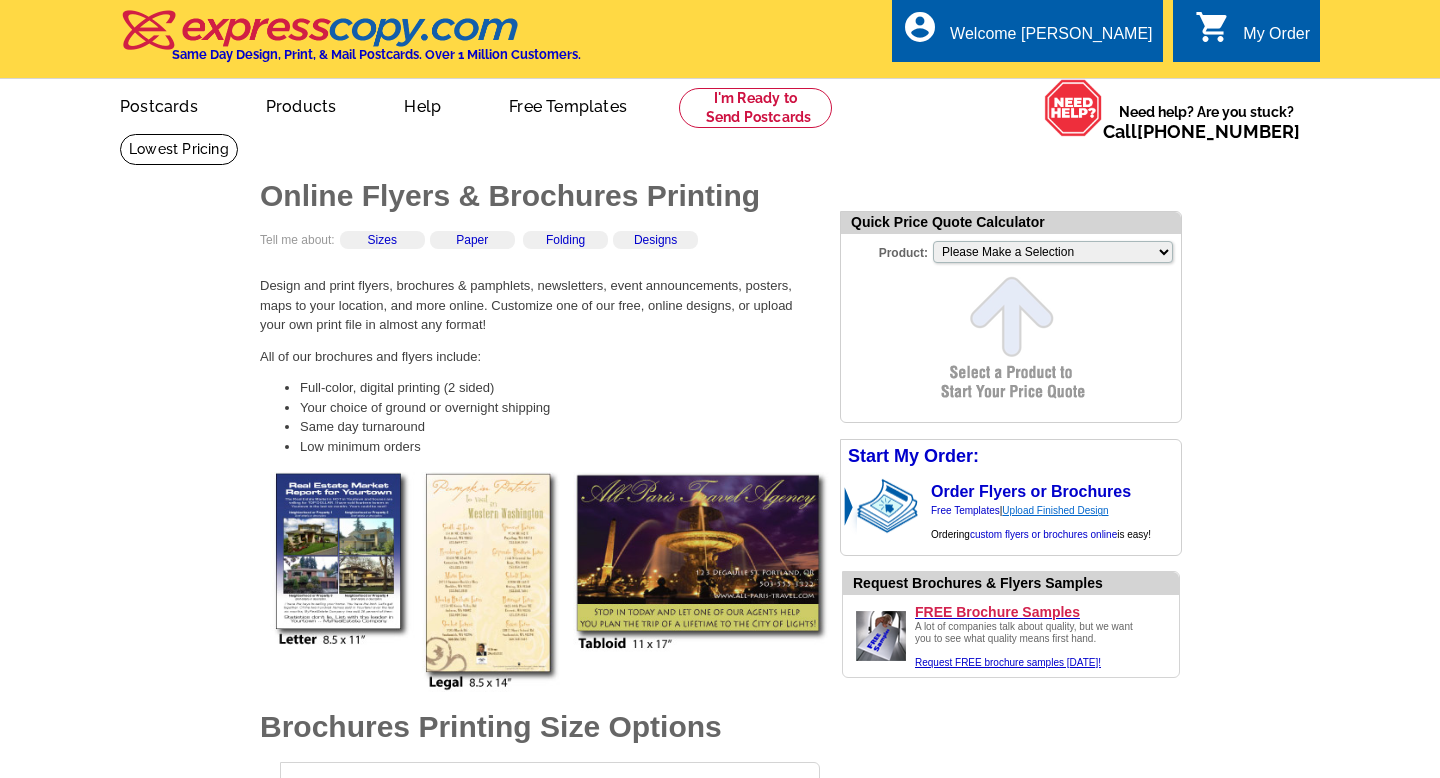 click on "Upload Finished Design" at bounding box center [1055, 510] 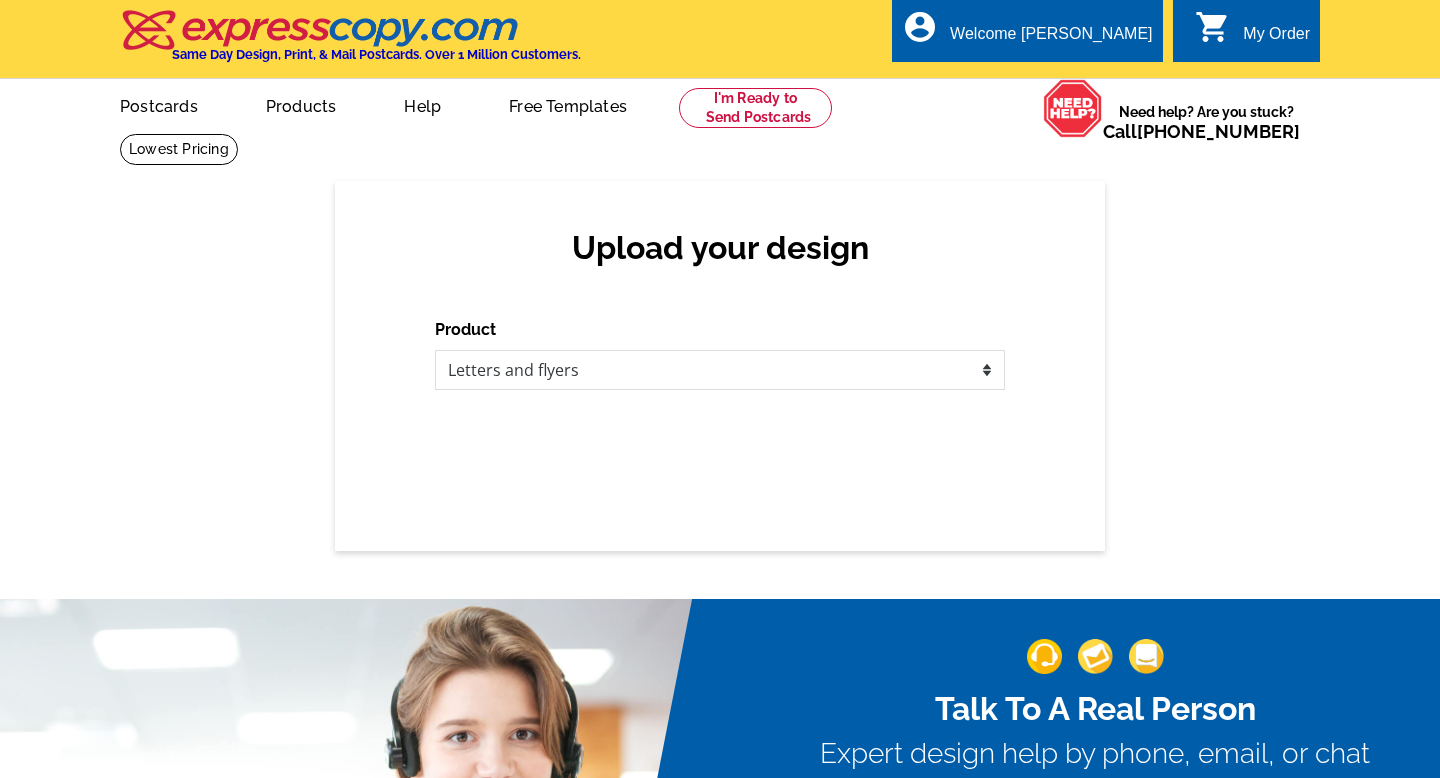 scroll, scrollTop: 0, scrollLeft: 0, axis: both 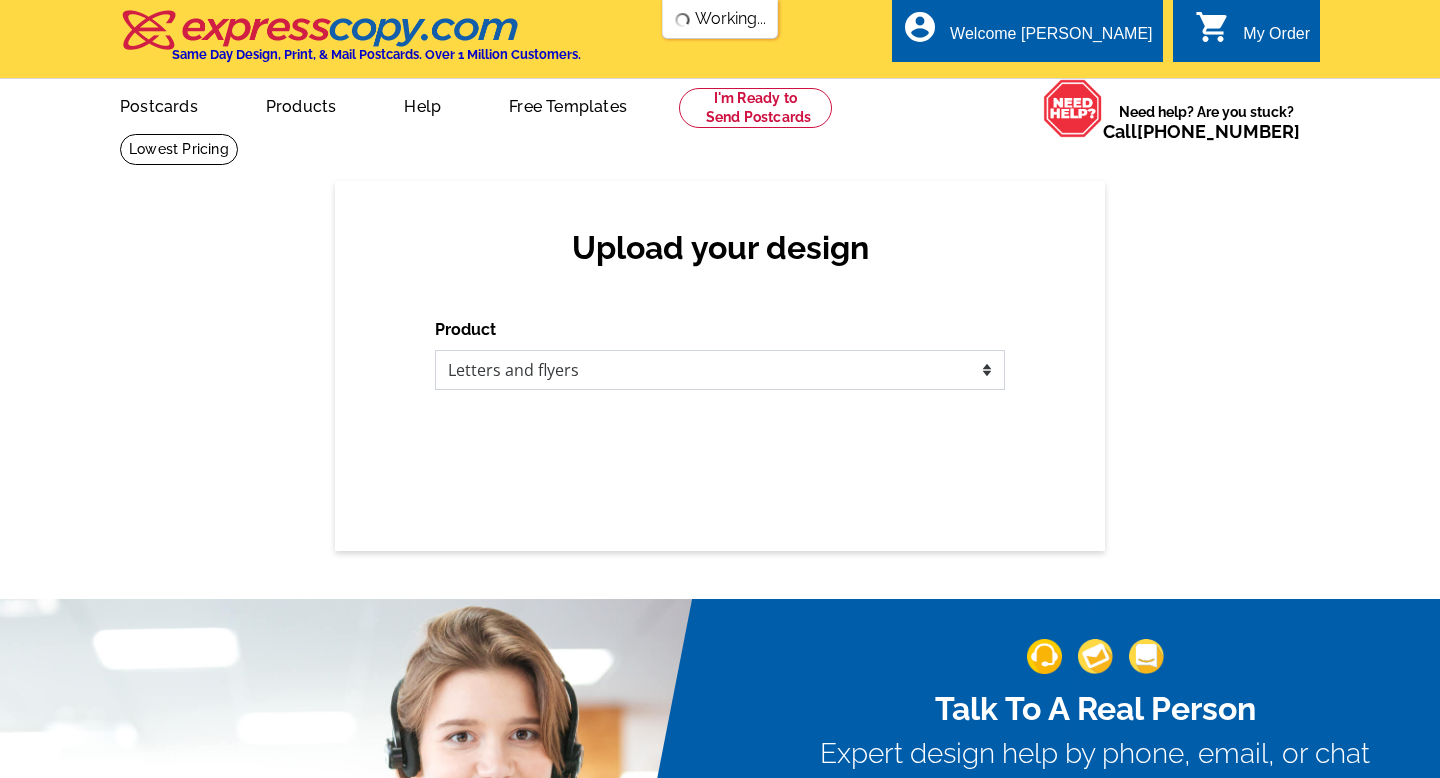 click on "Please select the type of file...
Postcards
Business Cards
Letters and flyers
Greeting Cards
Door Hangers" at bounding box center [720, 370] 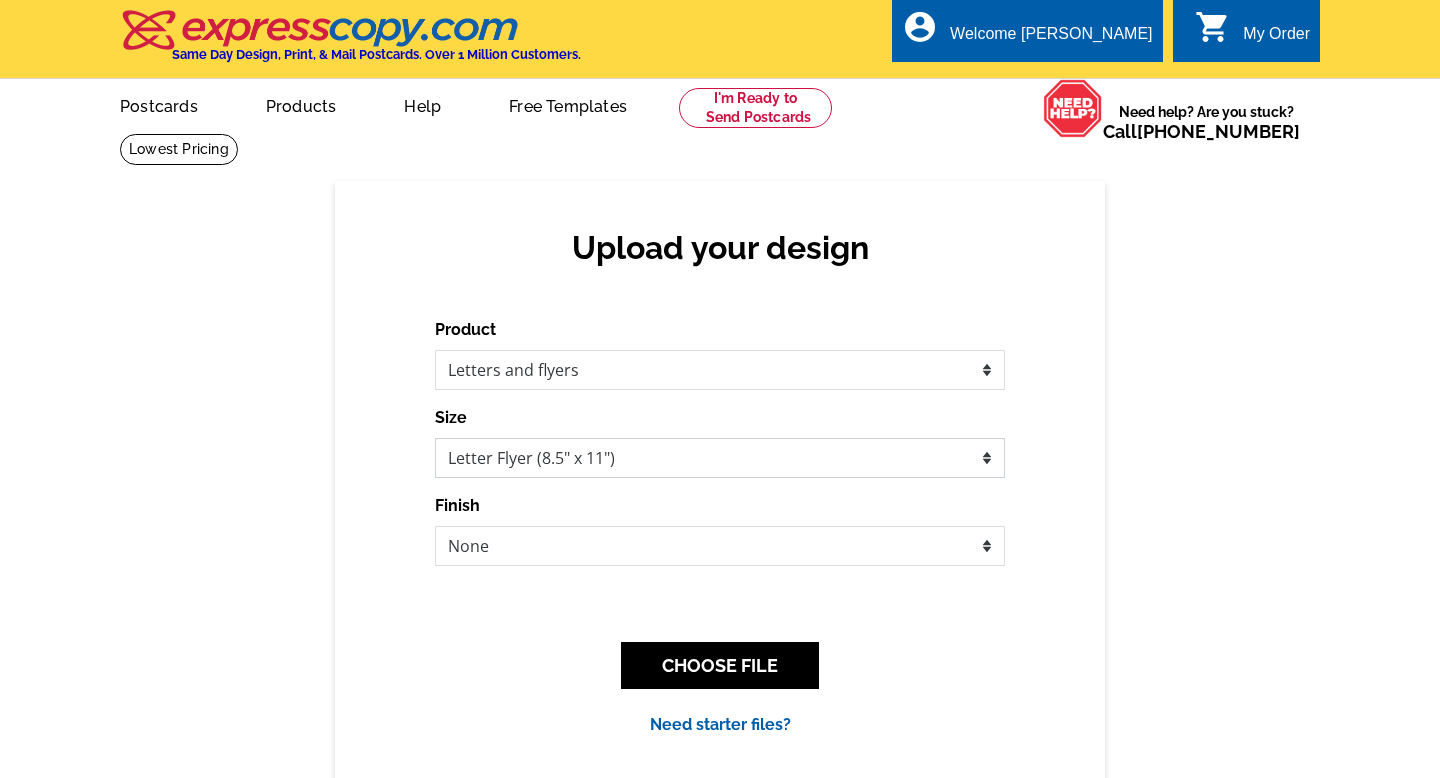click on "Letter Flyer (8.5" x 11") Tabloid Flyer (11" x 17")" at bounding box center (720, 458) 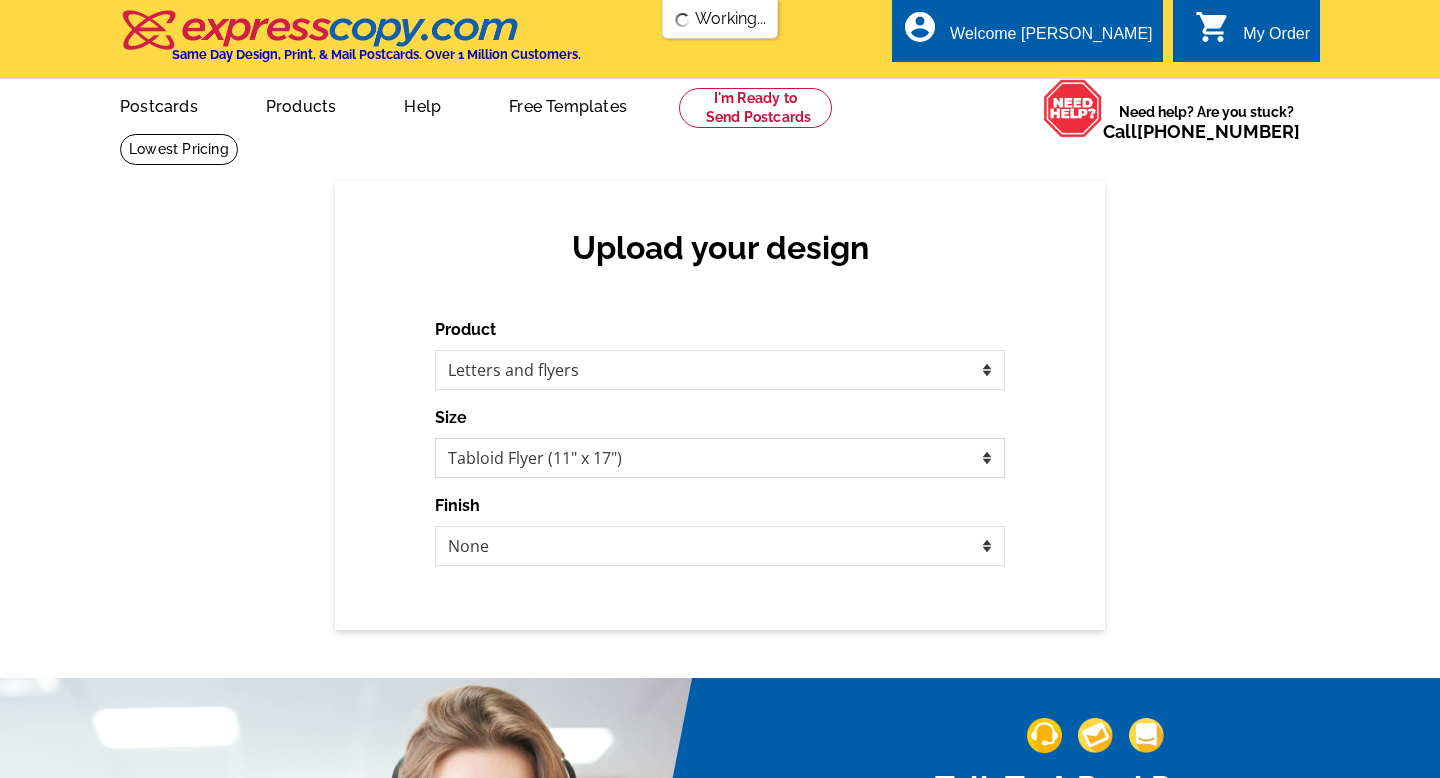 scroll, scrollTop: 0, scrollLeft: 0, axis: both 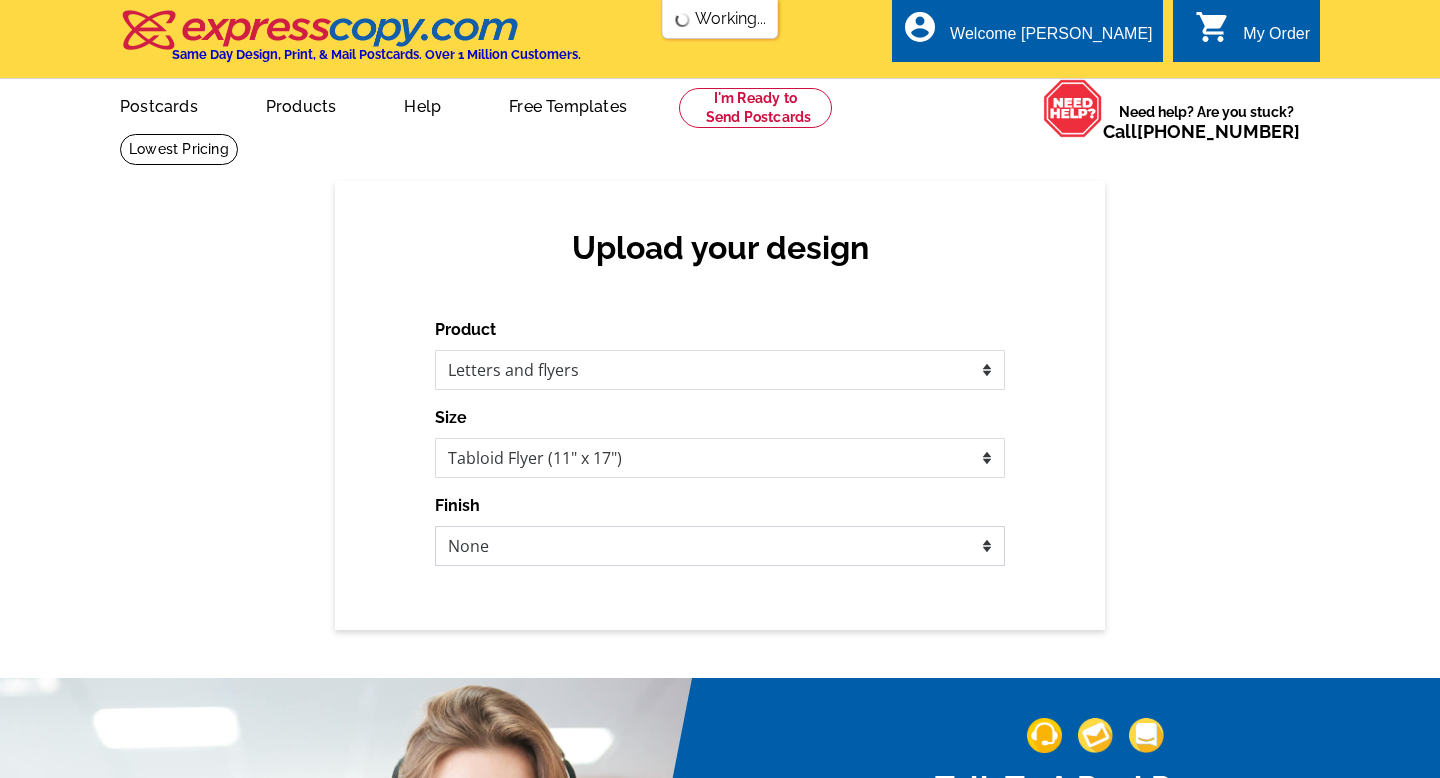 click on "None Envelope Mailer Bi-fold Mailer Tri-fold Mailer" at bounding box center (720, 546) 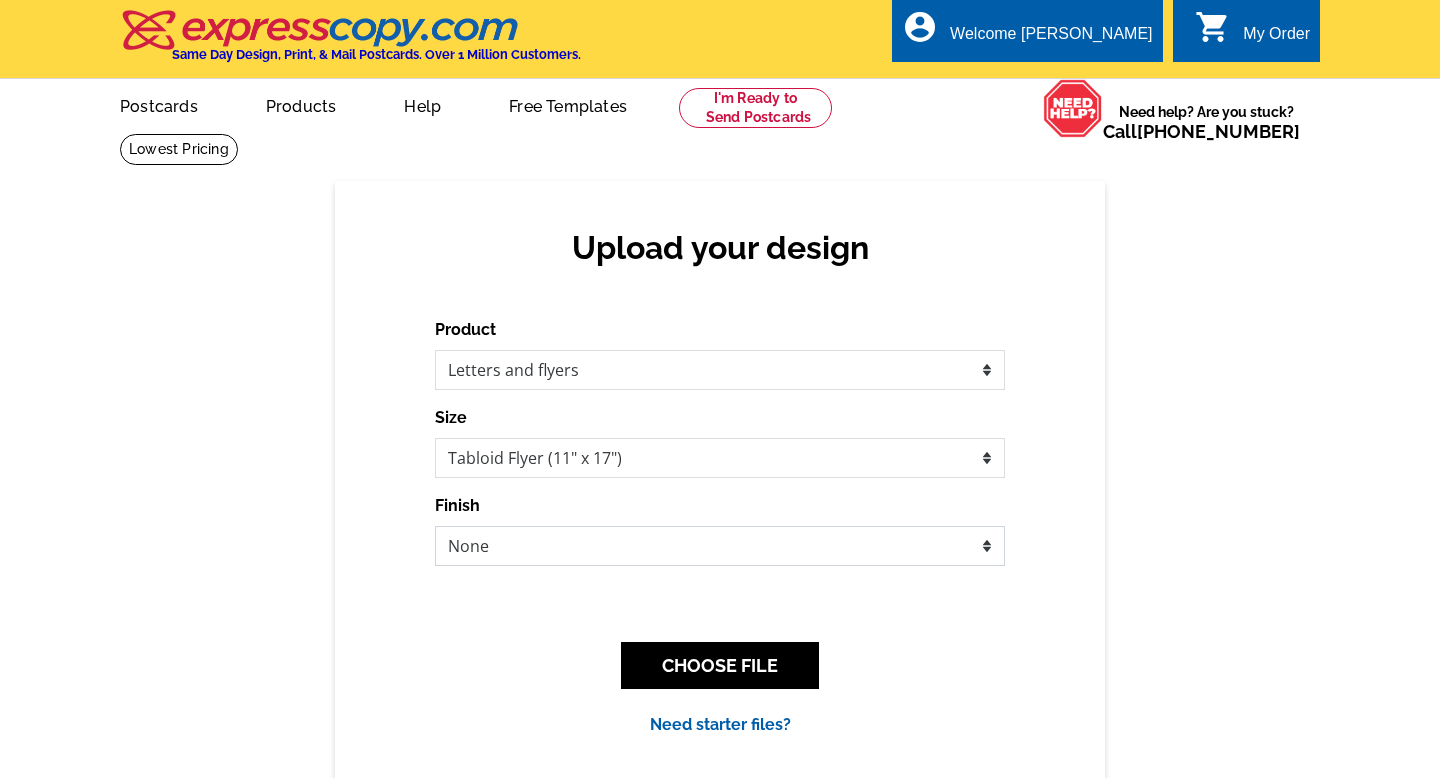 select on "3" 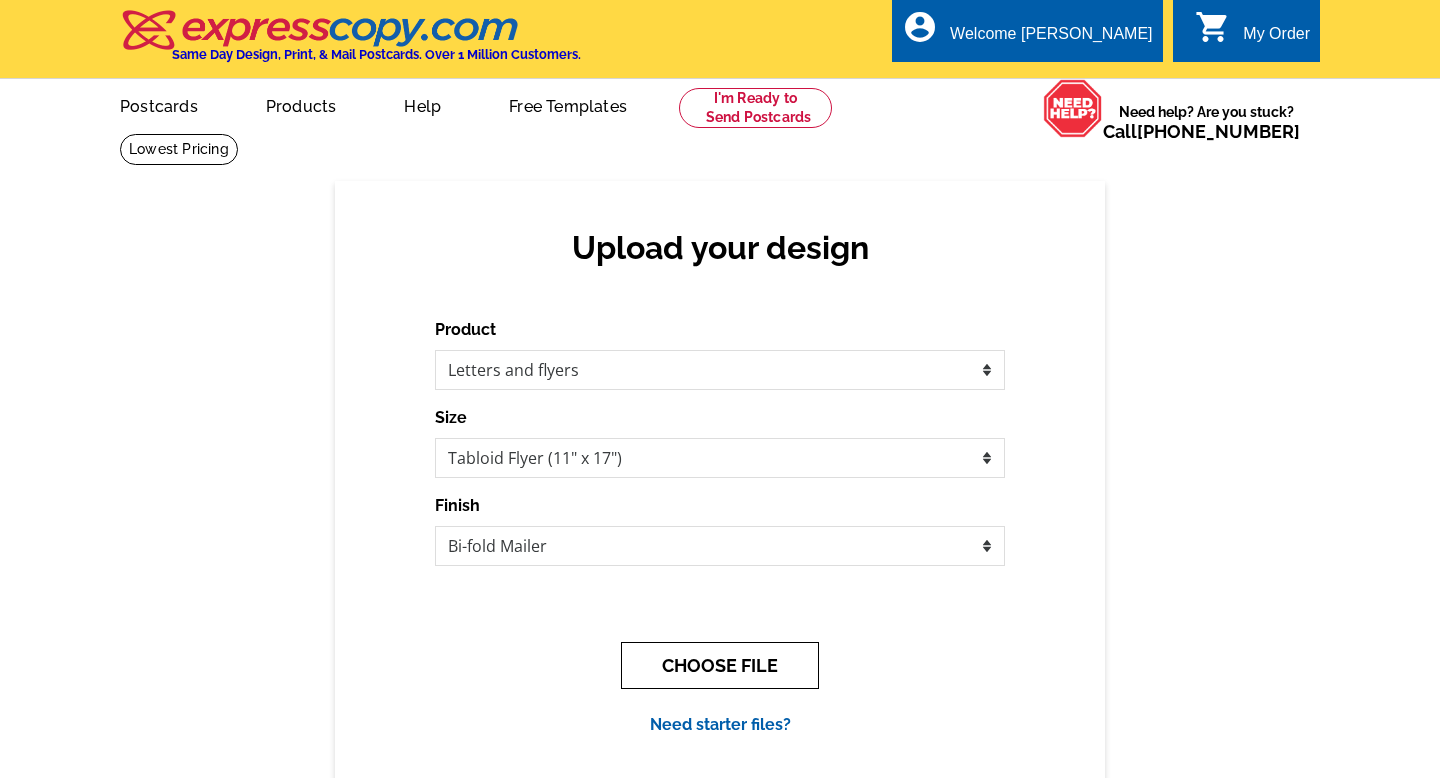 click on "CHOOSE FILE" at bounding box center (720, 665) 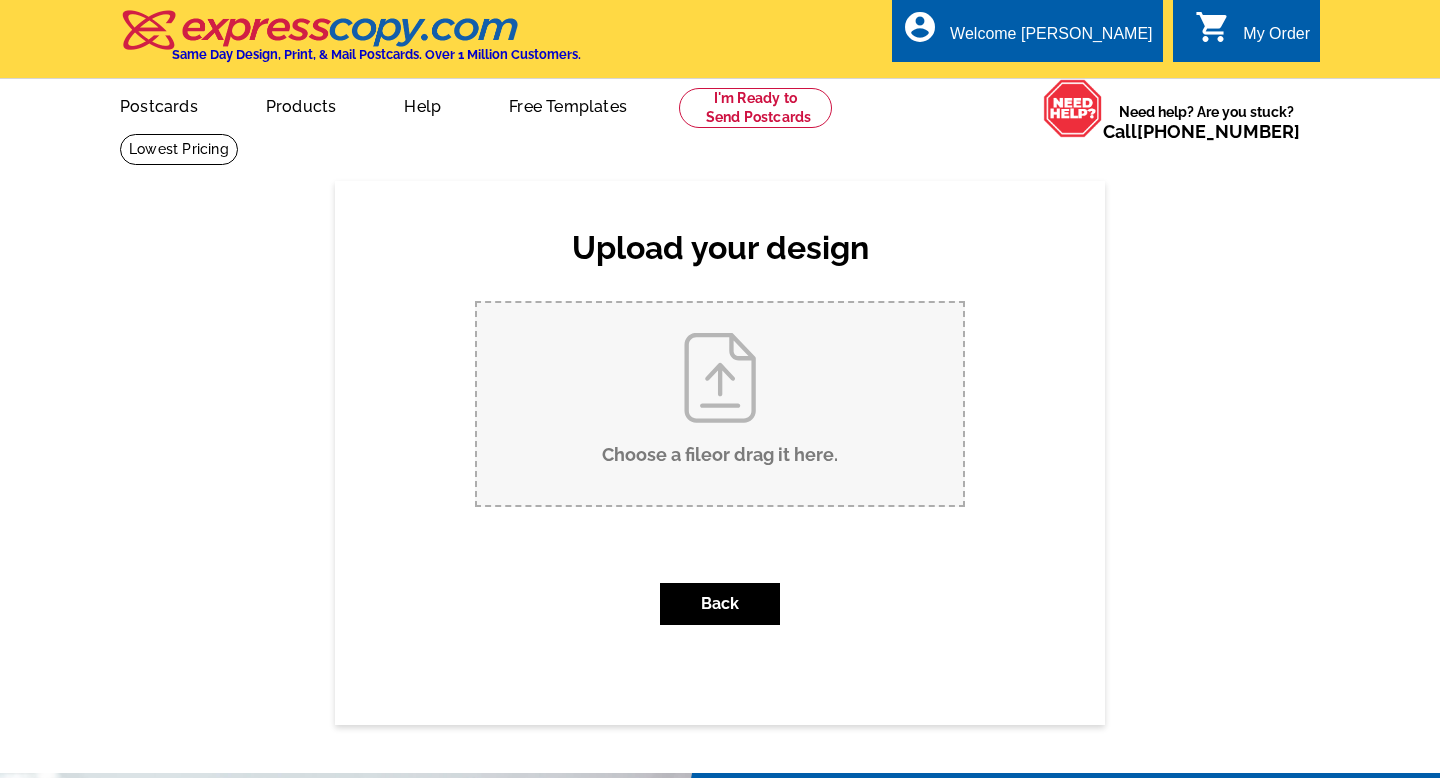 click on "Choose a file  or drag it here ." at bounding box center (720, 404) 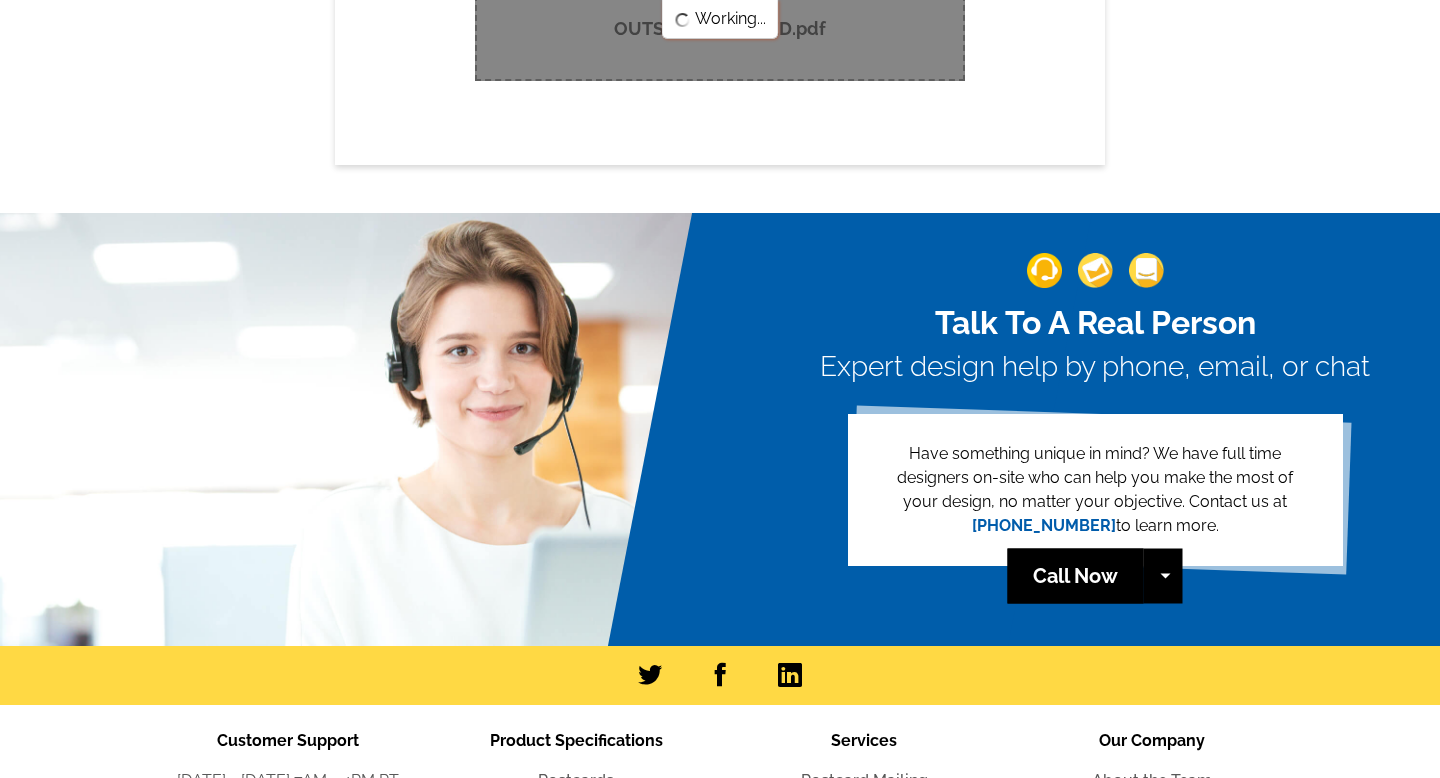 scroll, scrollTop: 439, scrollLeft: 0, axis: vertical 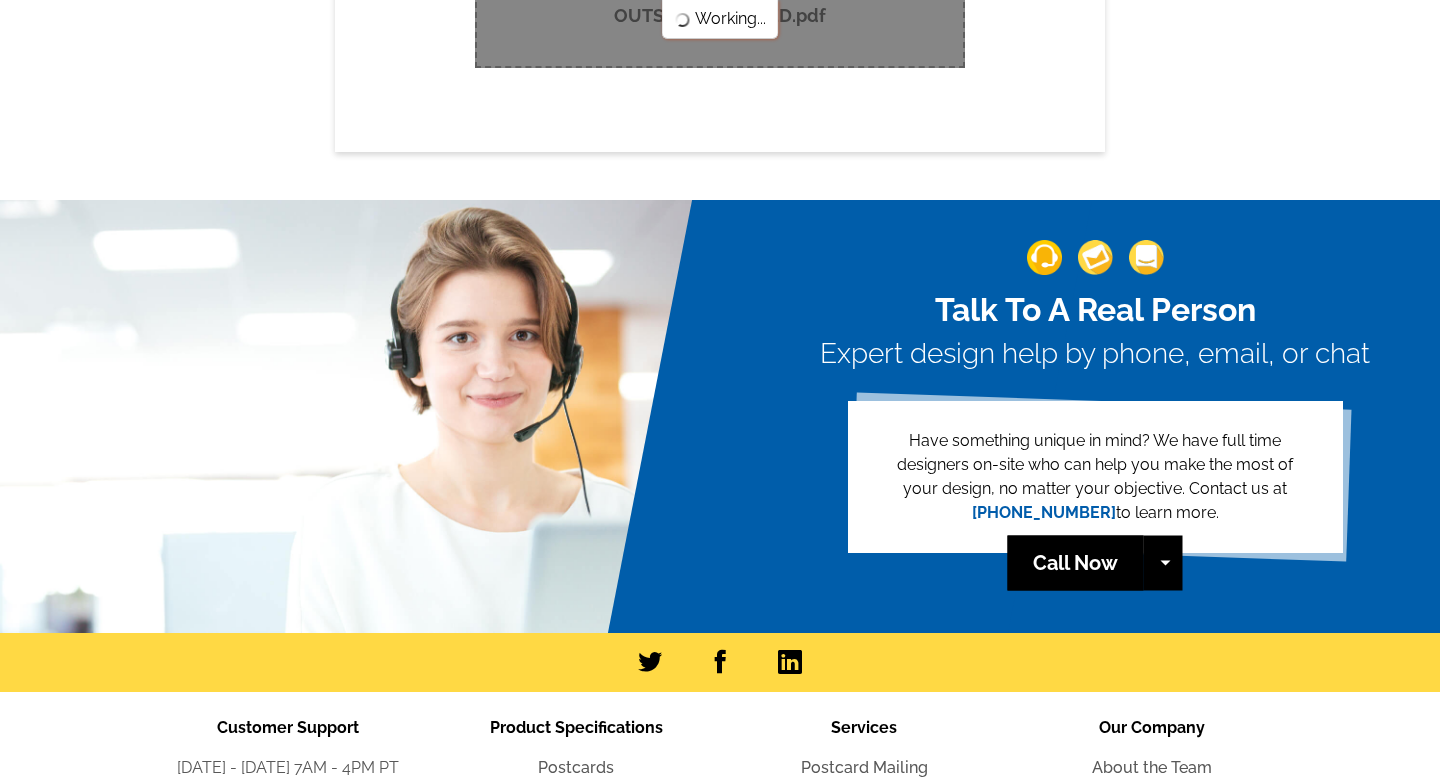 type 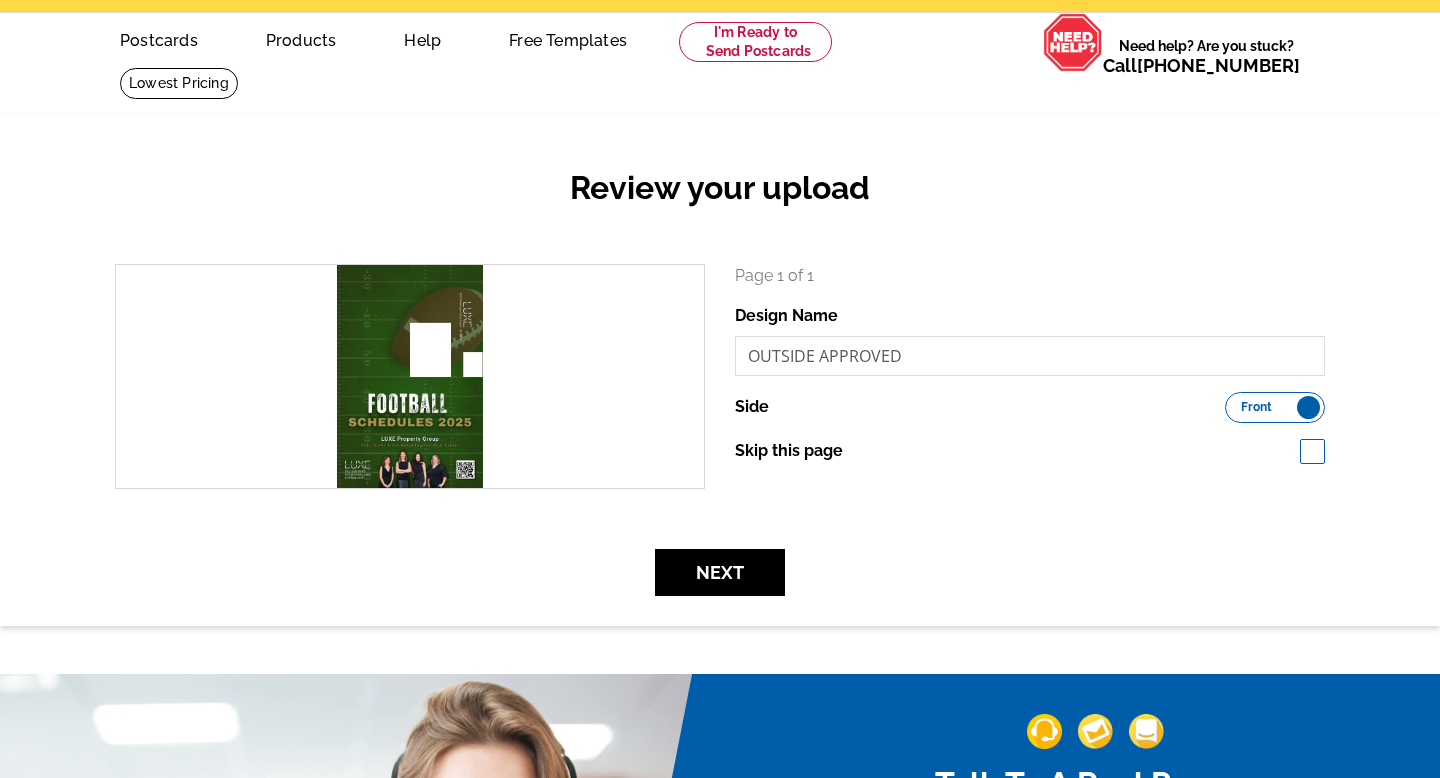 scroll, scrollTop: 68, scrollLeft: 0, axis: vertical 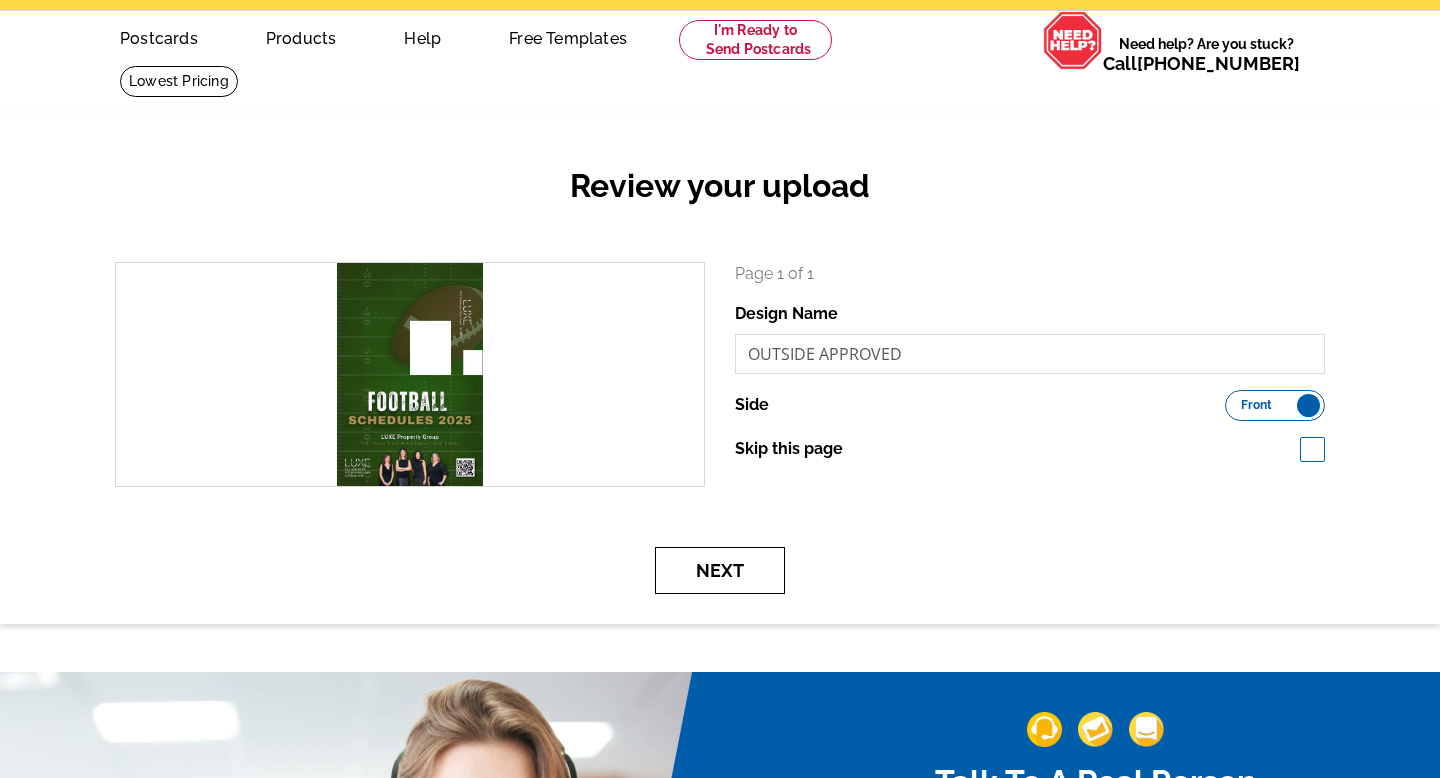 click on "Next" at bounding box center (720, 570) 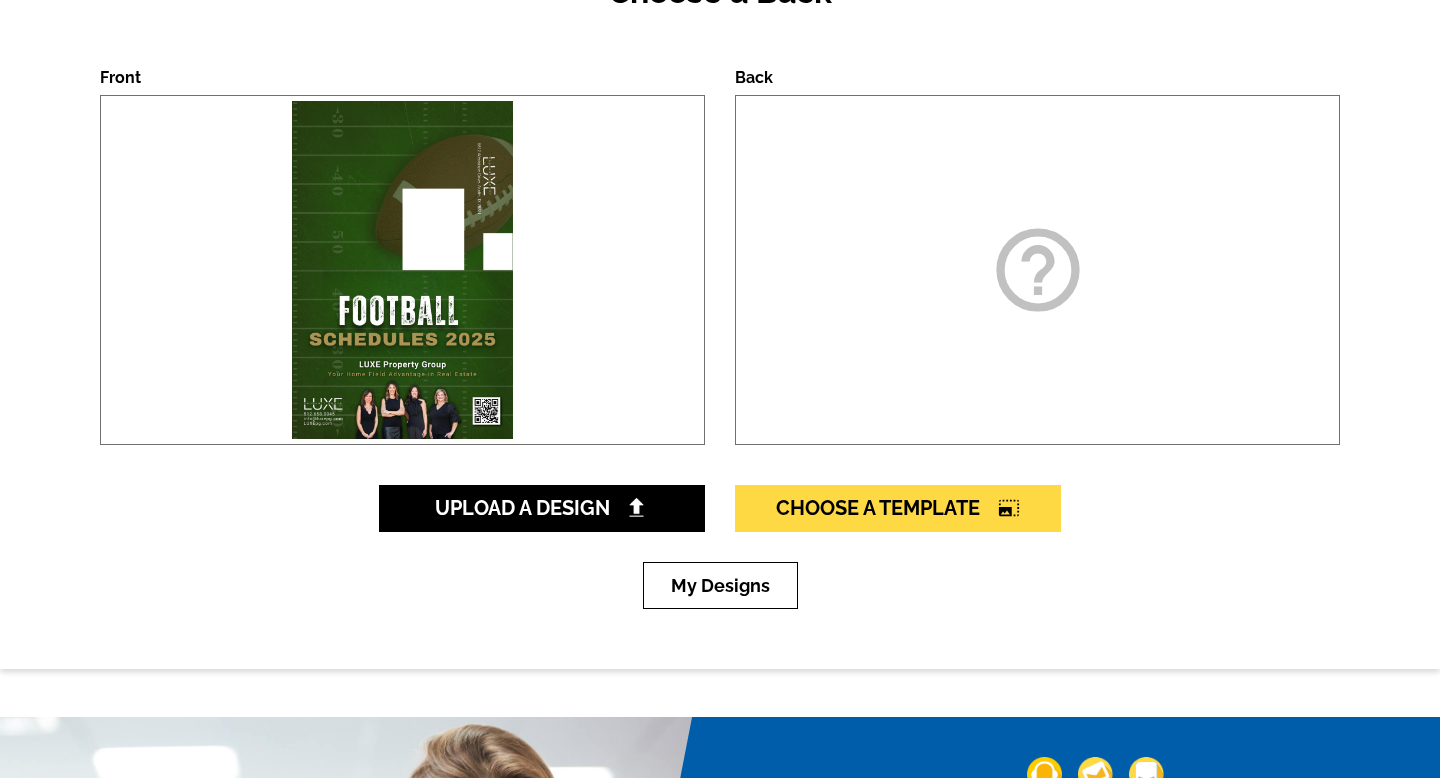 scroll, scrollTop: 219, scrollLeft: 0, axis: vertical 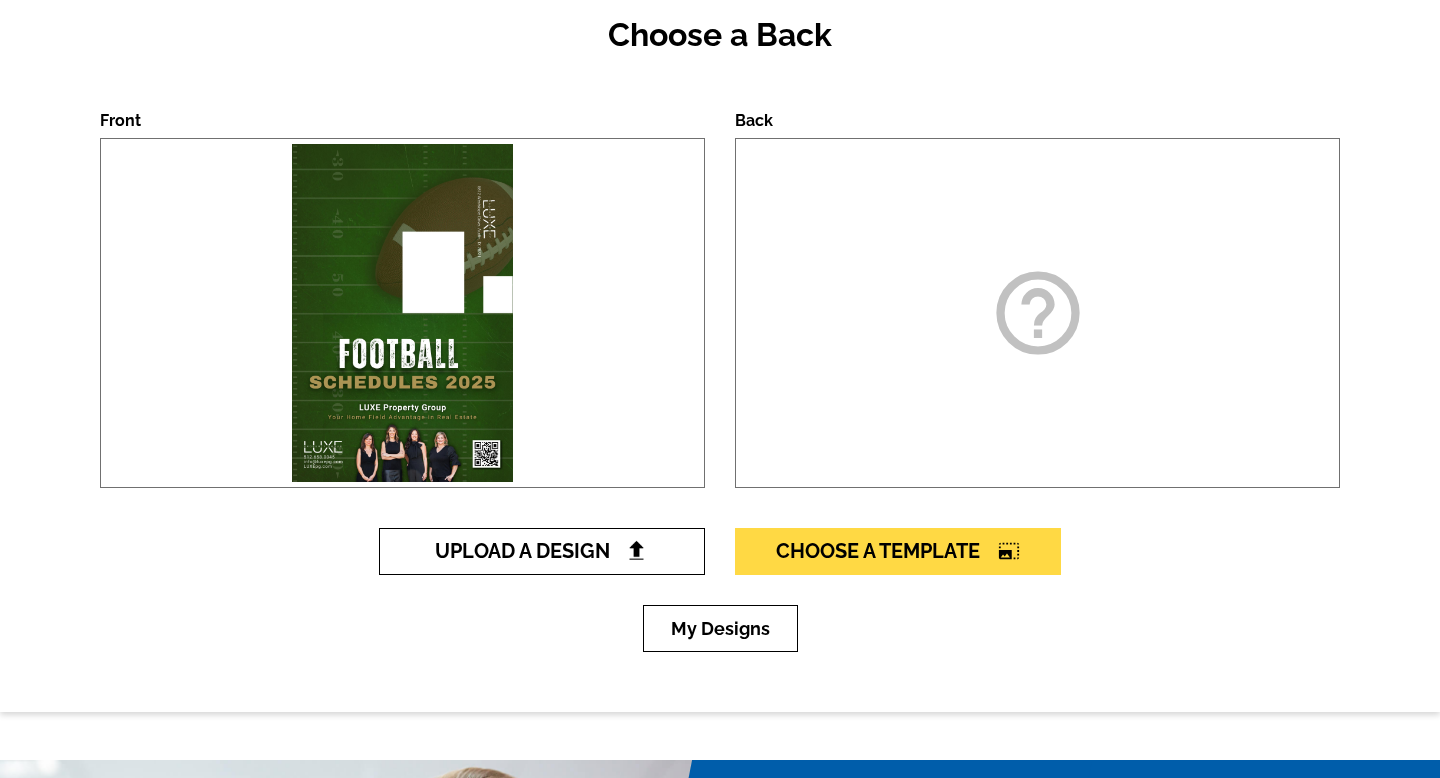 click on "Upload A Design" at bounding box center [542, 551] 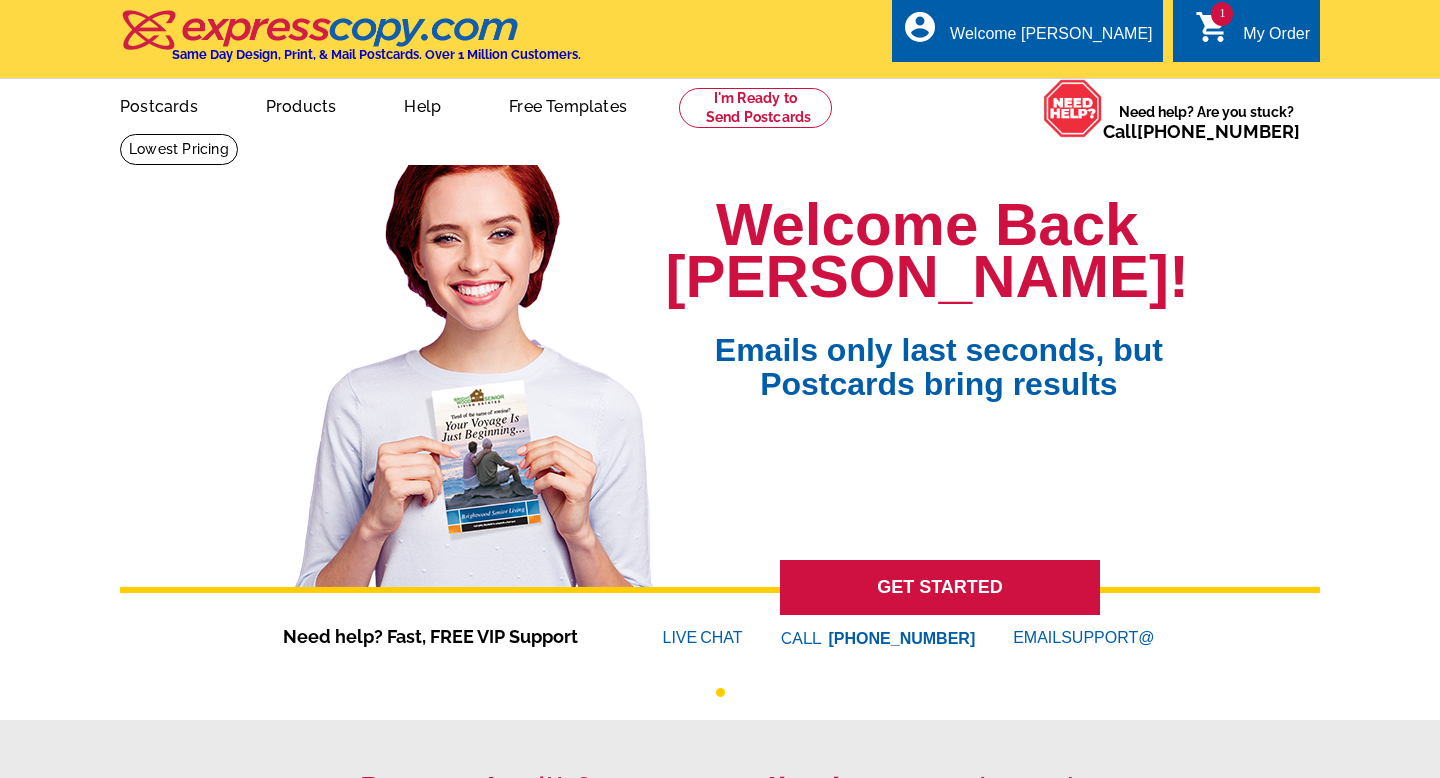scroll, scrollTop: 0, scrollLeft: 0, axis: both 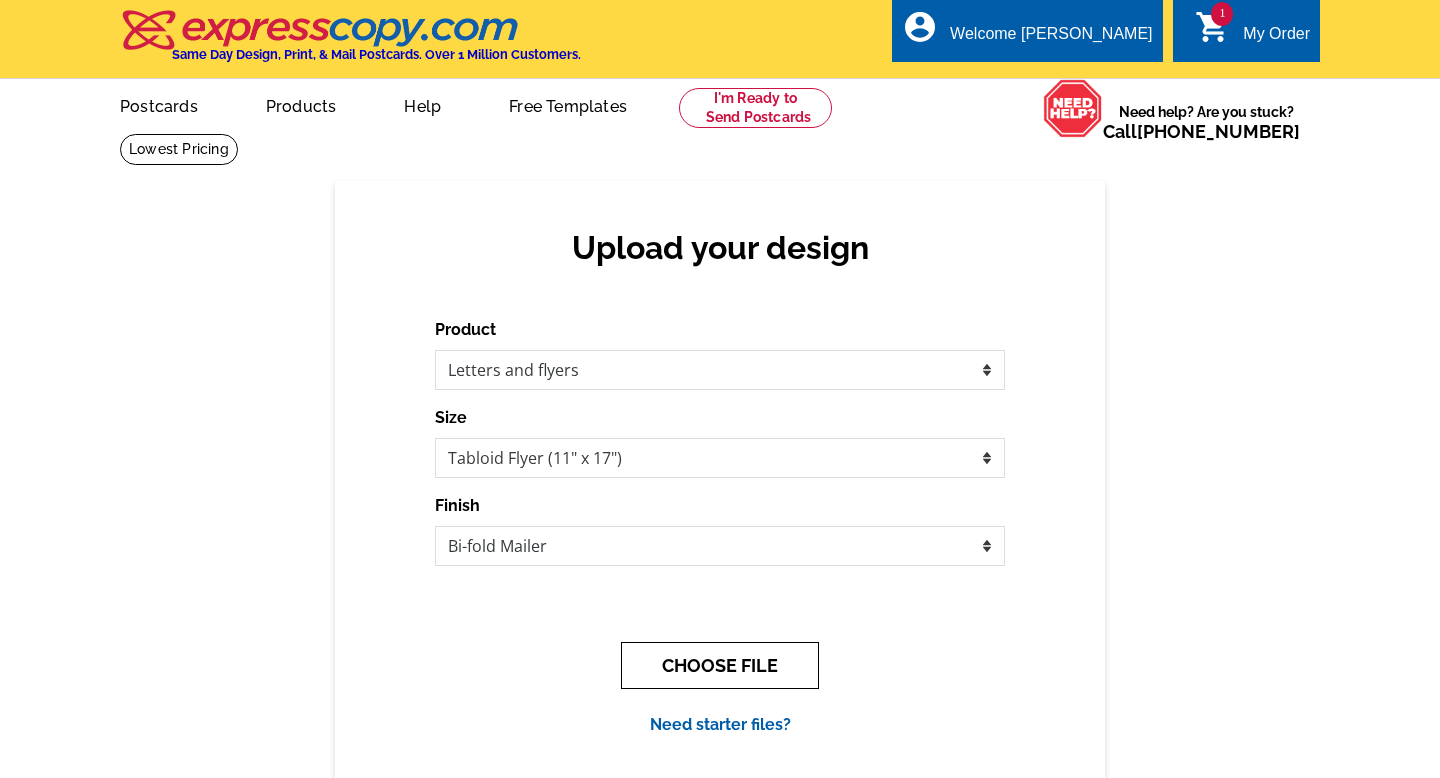 click on "CHOOSE FILE" at bounding box center (720, 665) 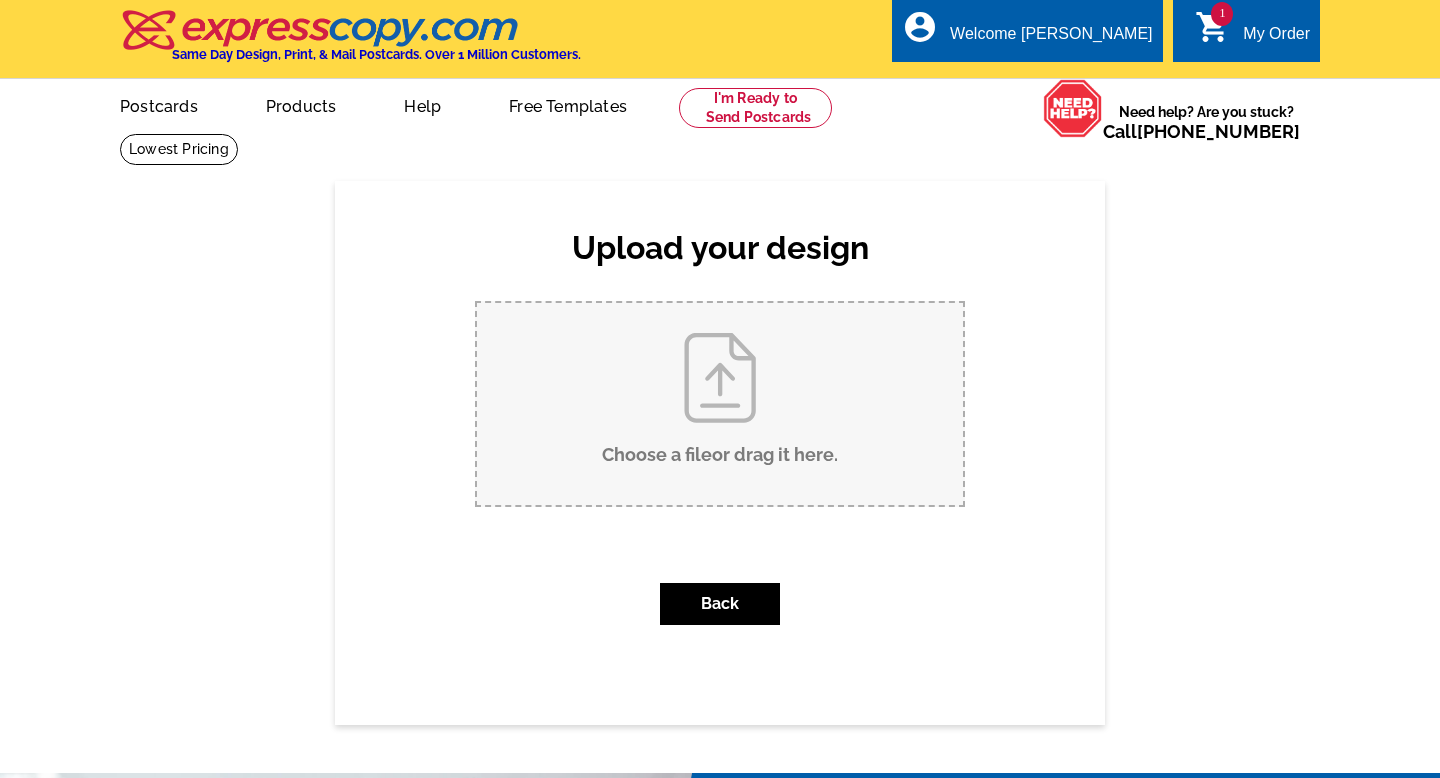 click on "Choose a file  or drag it here ." at bounding box center (720, 404) 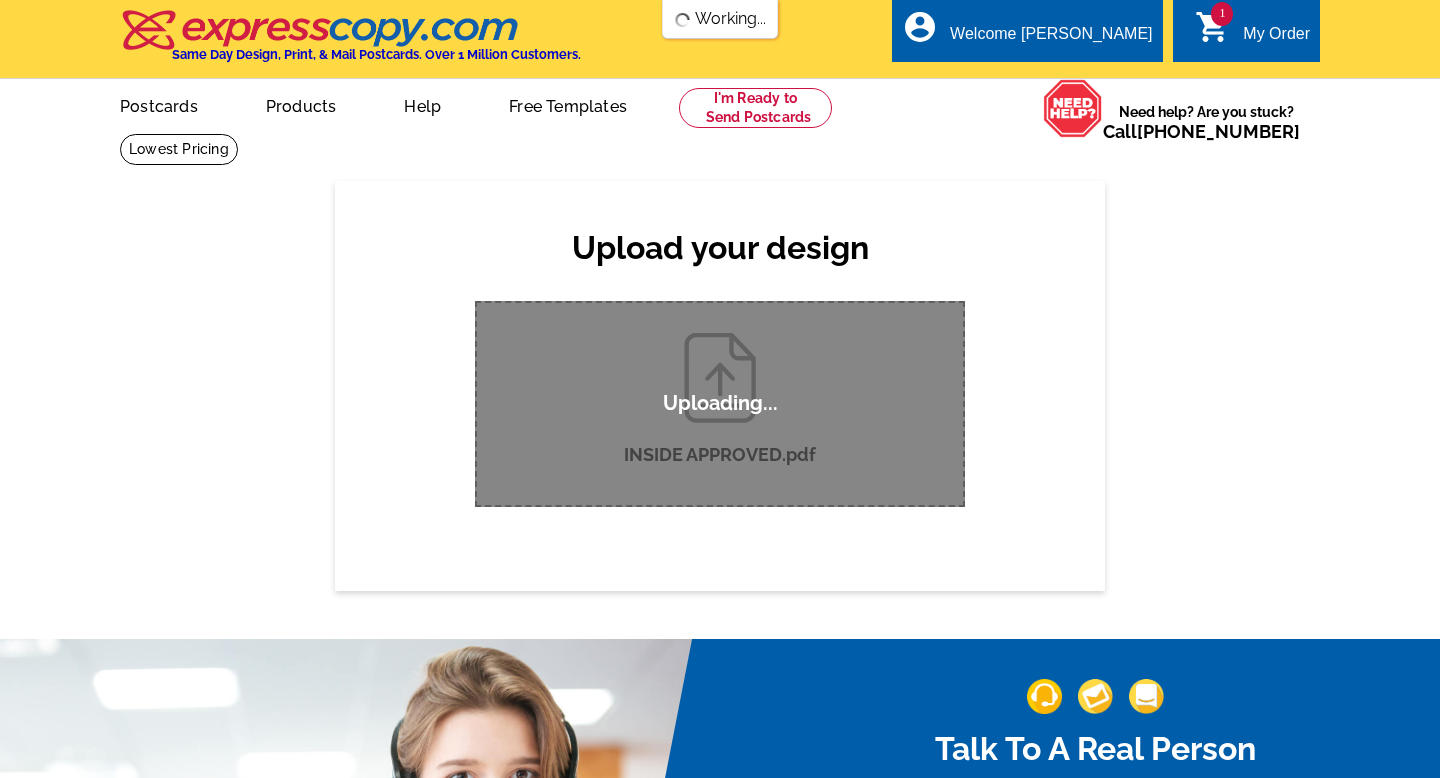 scroll, scrollTop: 0, scrollLeft: 0, axis: both 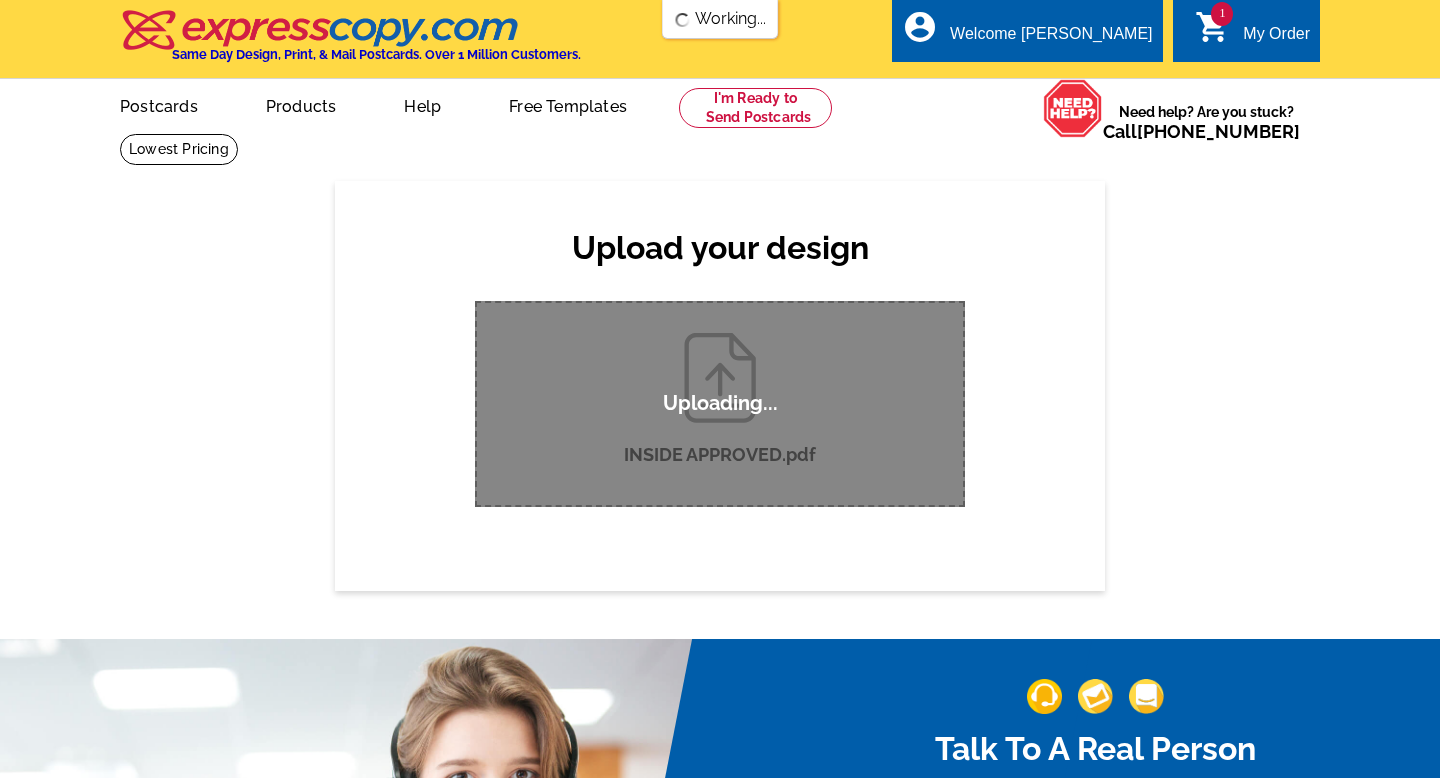 type 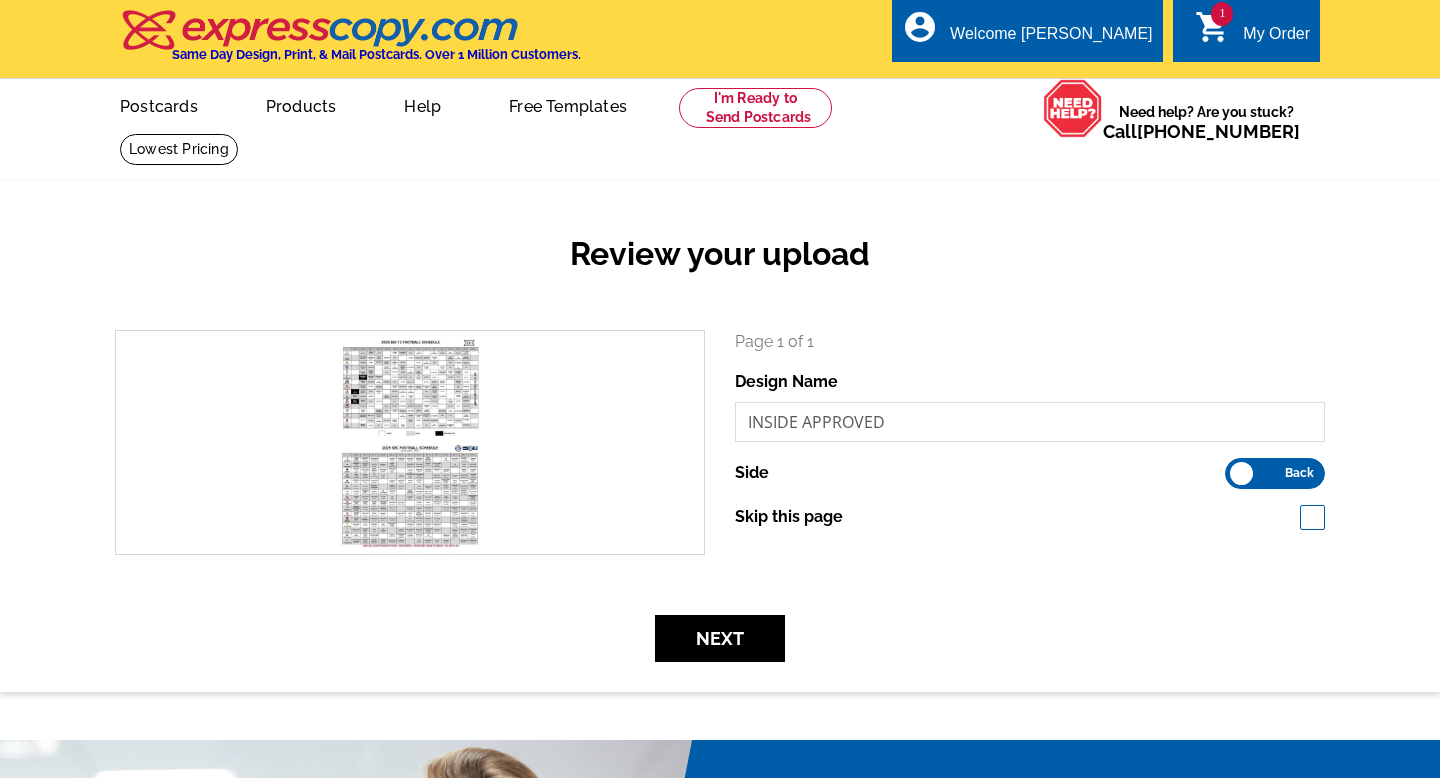 scroll, scrollTop: 0, scrollLeft: 0, axis: both 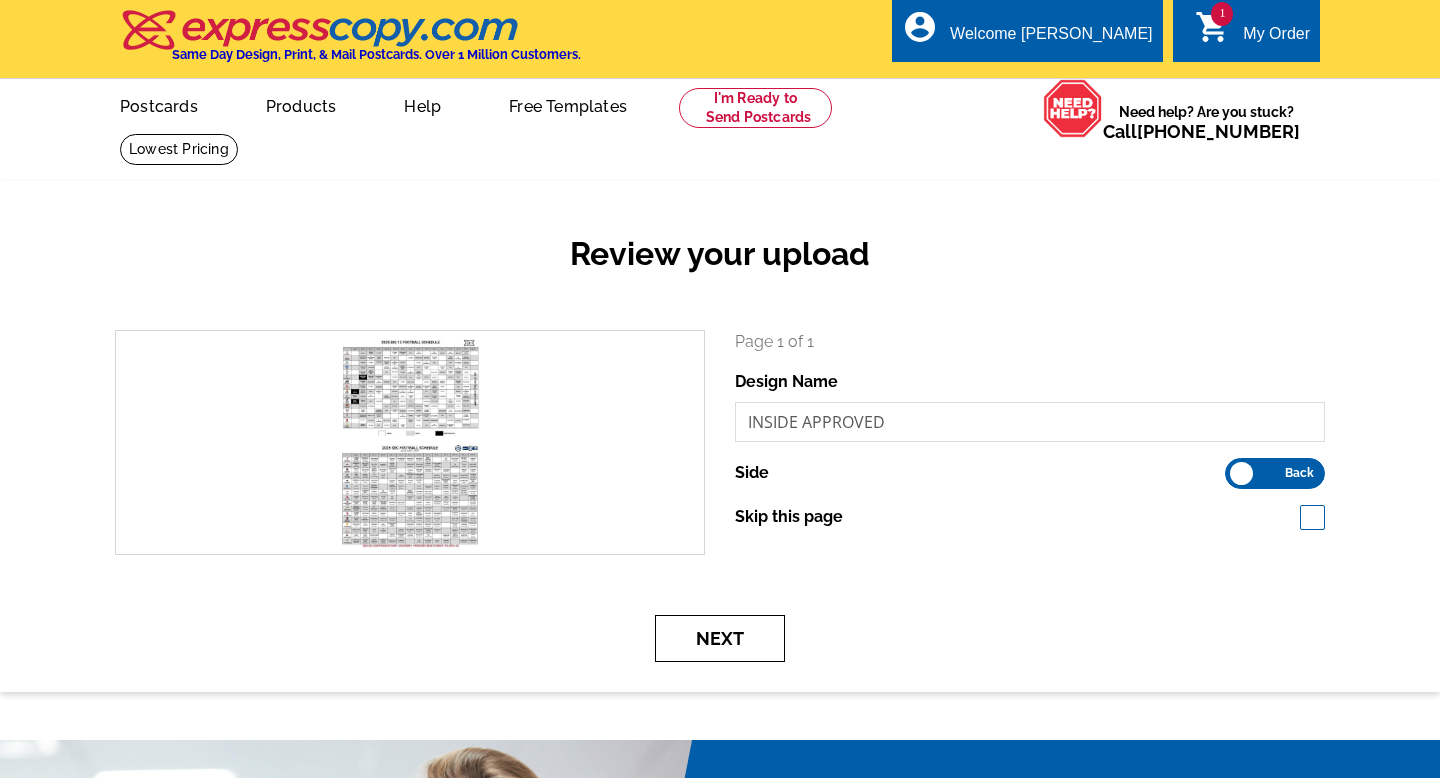click on "Next" at bounding box center (720, 638) 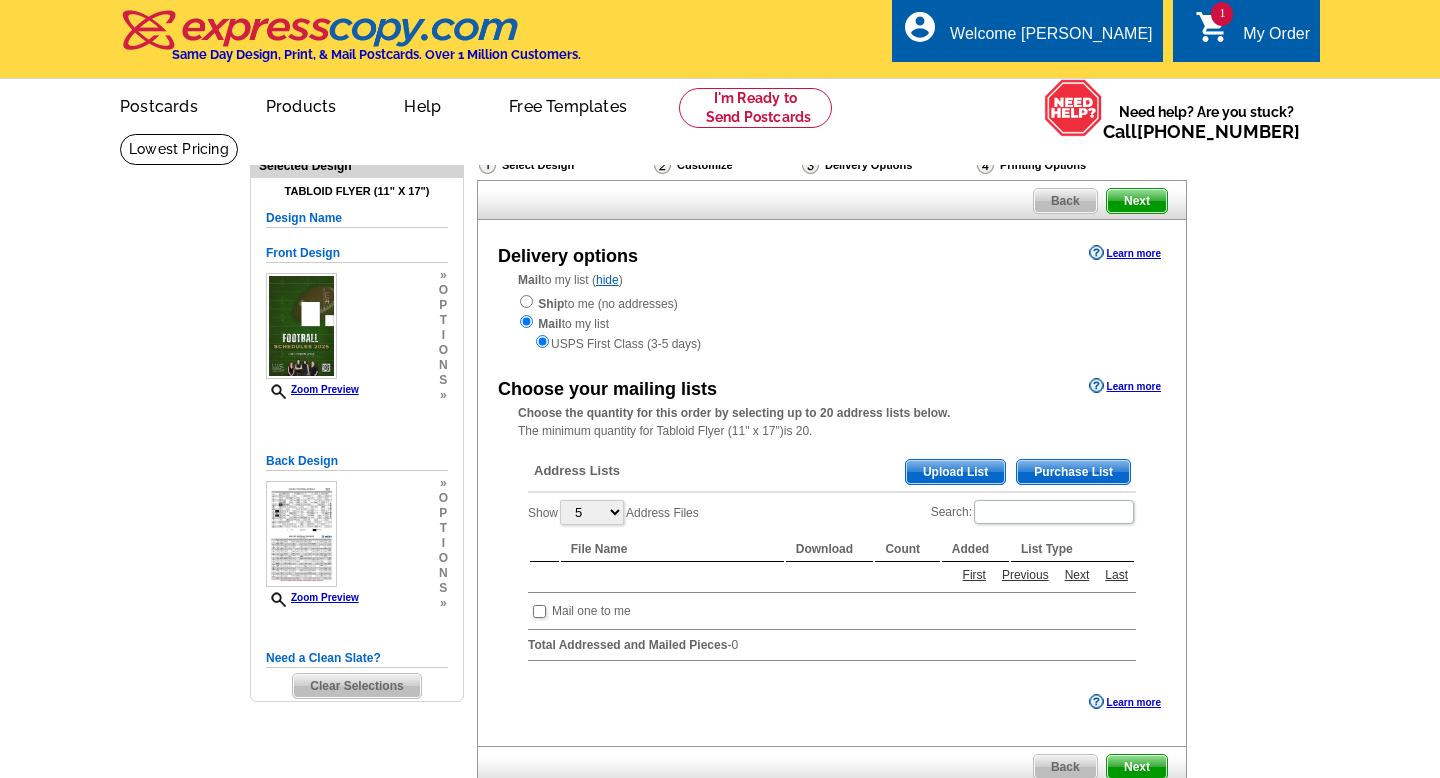 scroll, scrollTop: 0, scrollLeft: 0, axis: both 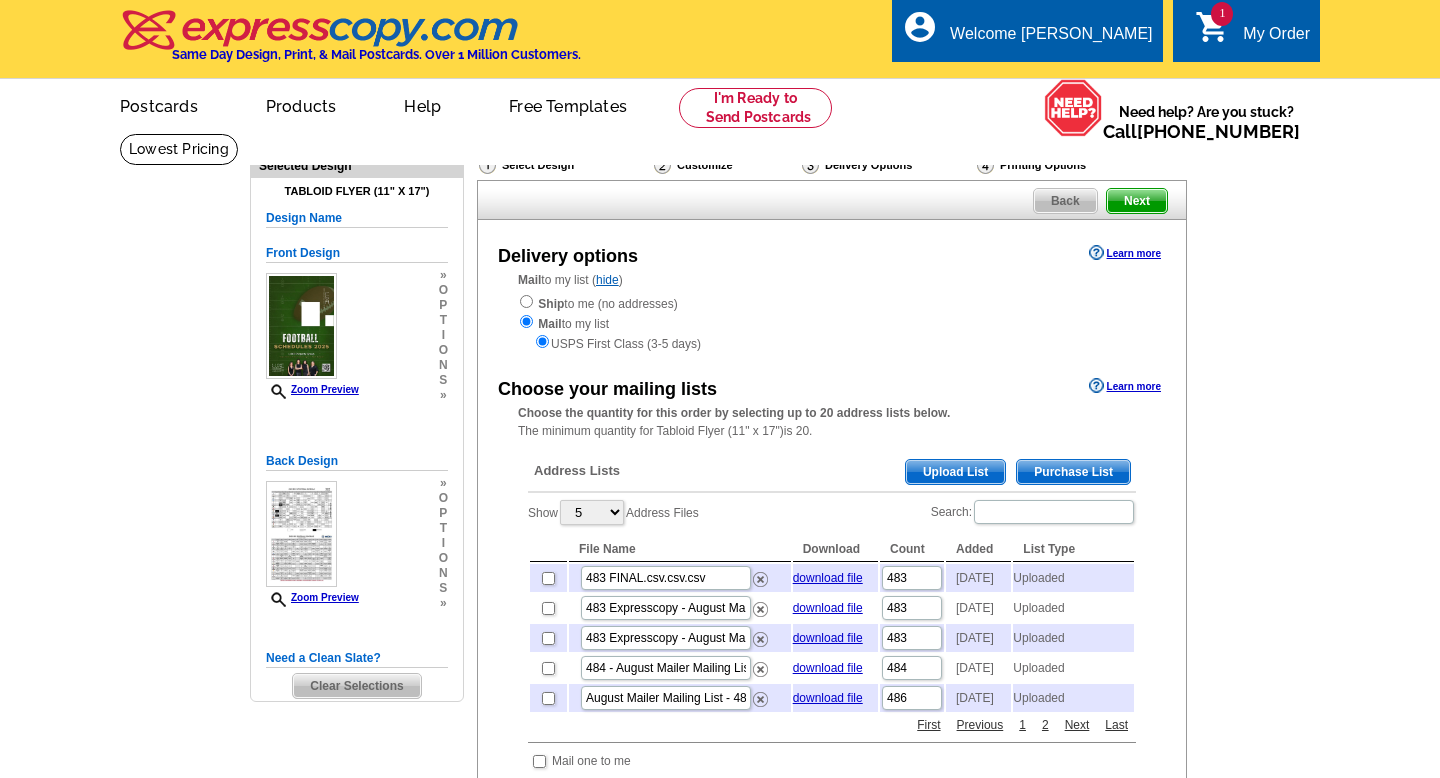 click on "Delivery options
Learn more" at bounding box center (832, 252) 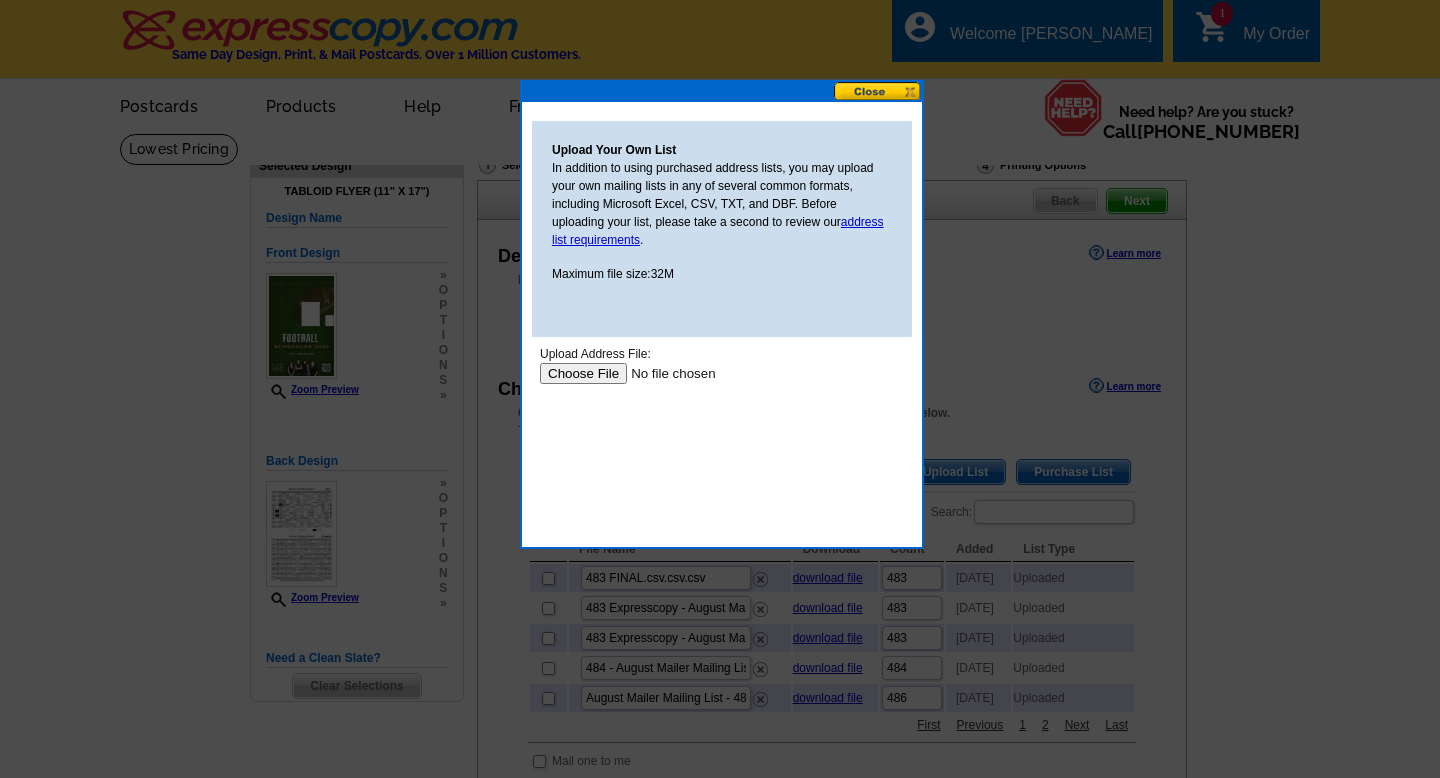 scroll, scrollTop: 0, scrollLeft: 0, axis: both 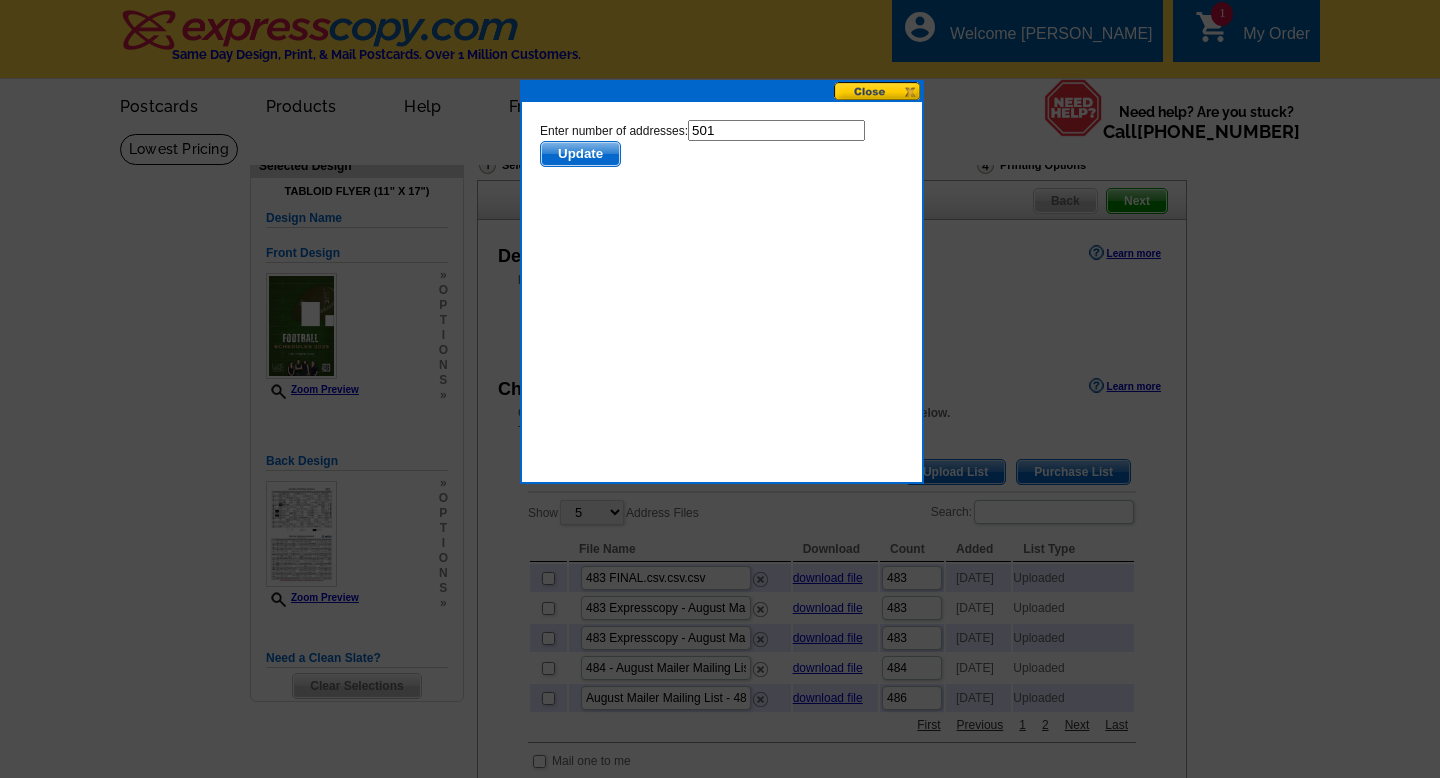 click on "Update" at bounding box center (580, 154) 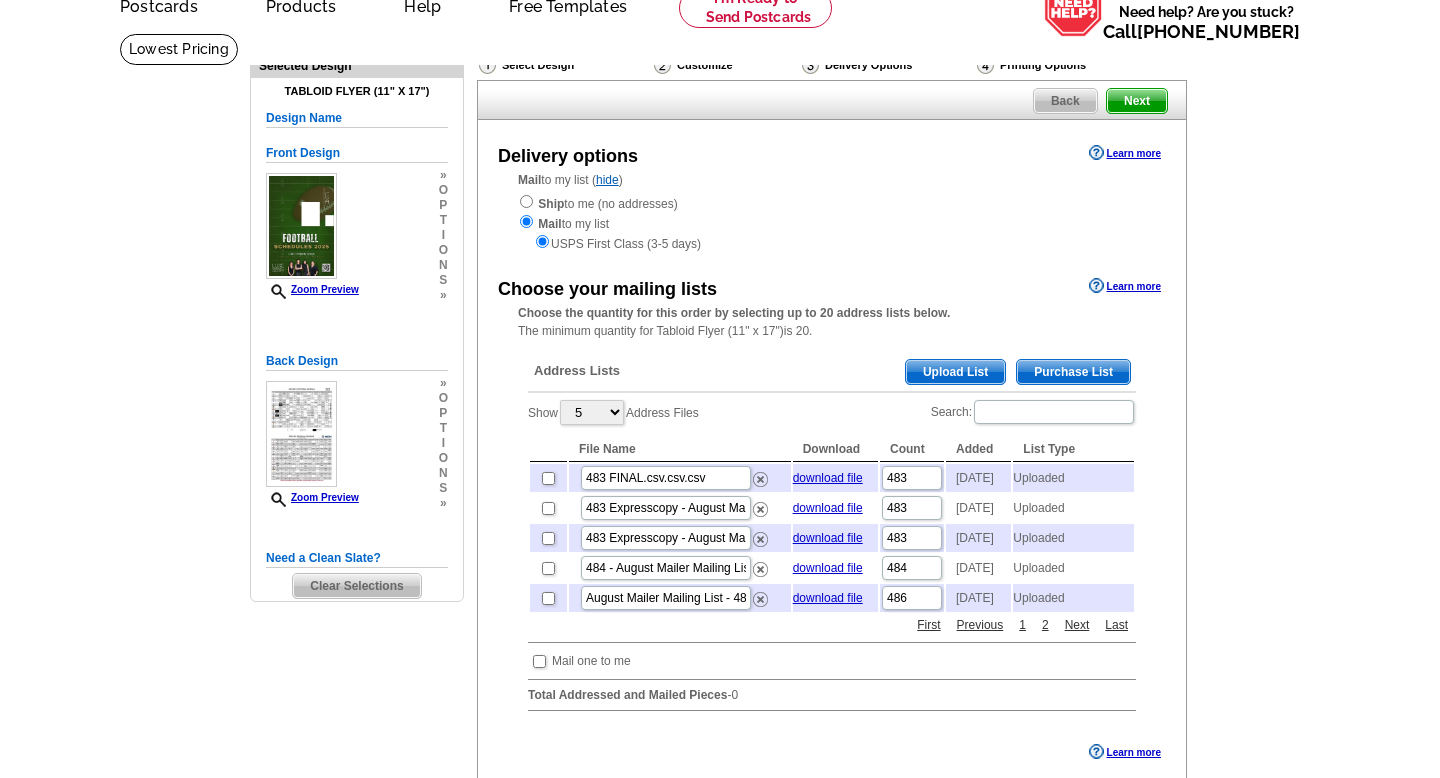 scroll, scrollTop: 103, scrollLeft: 0, axis: vertical 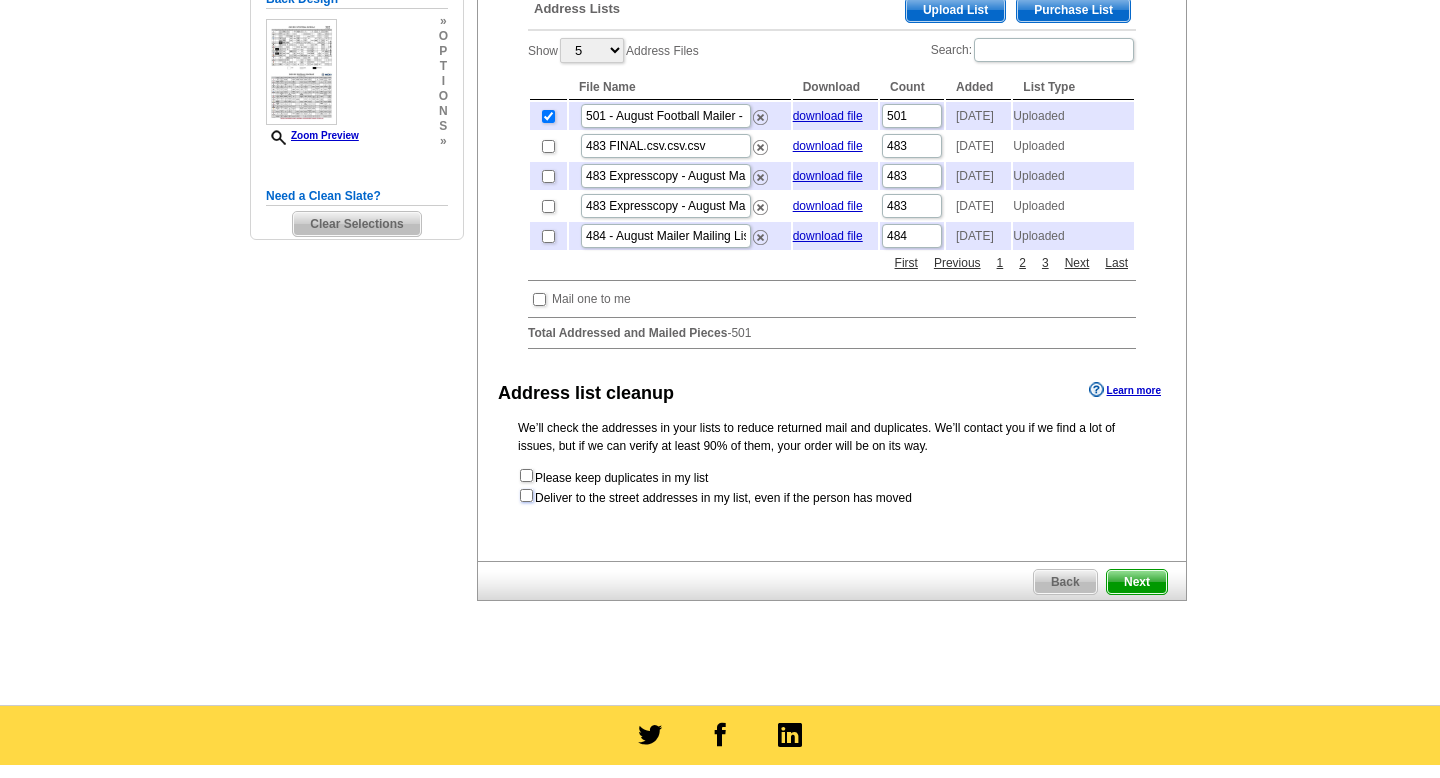 click at bounding box center (526, 495) 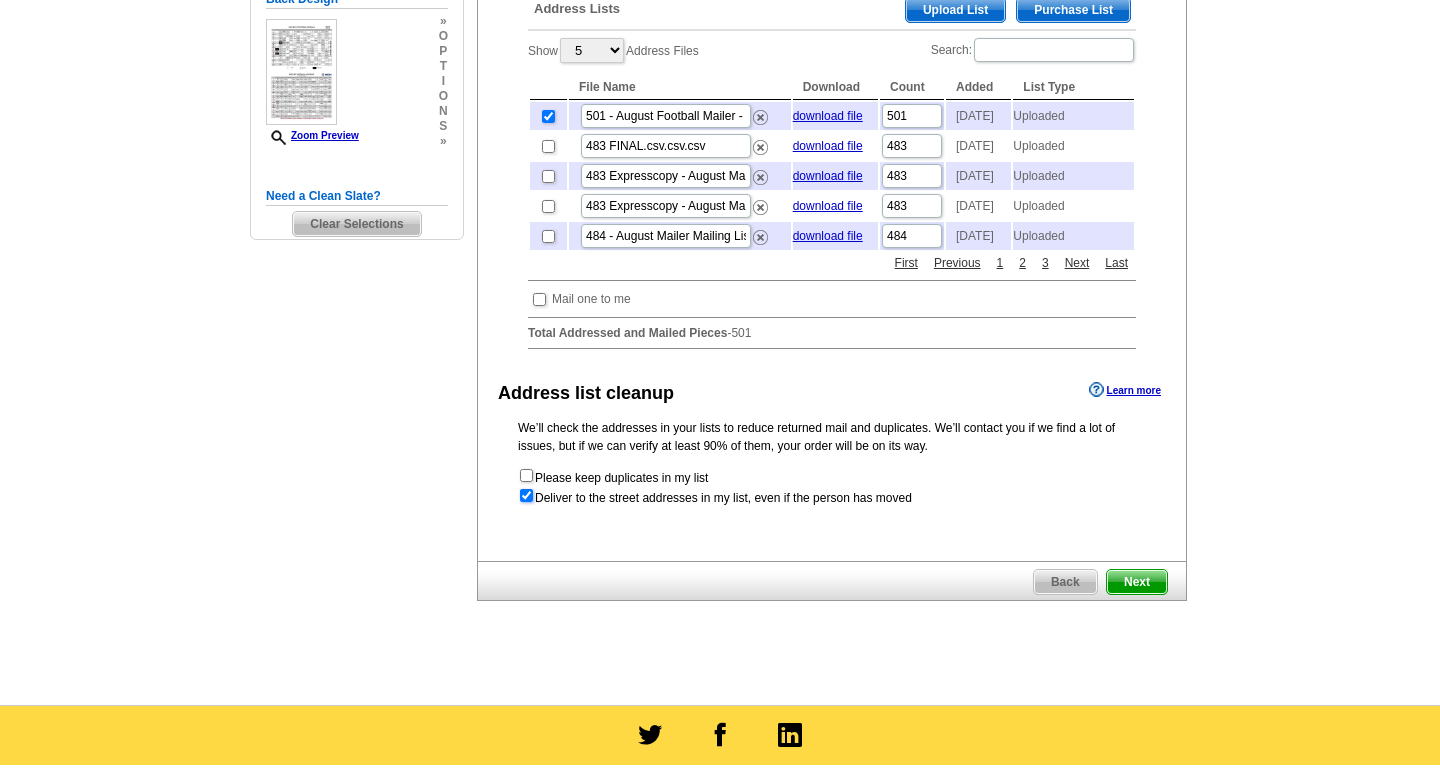 radio on "true" 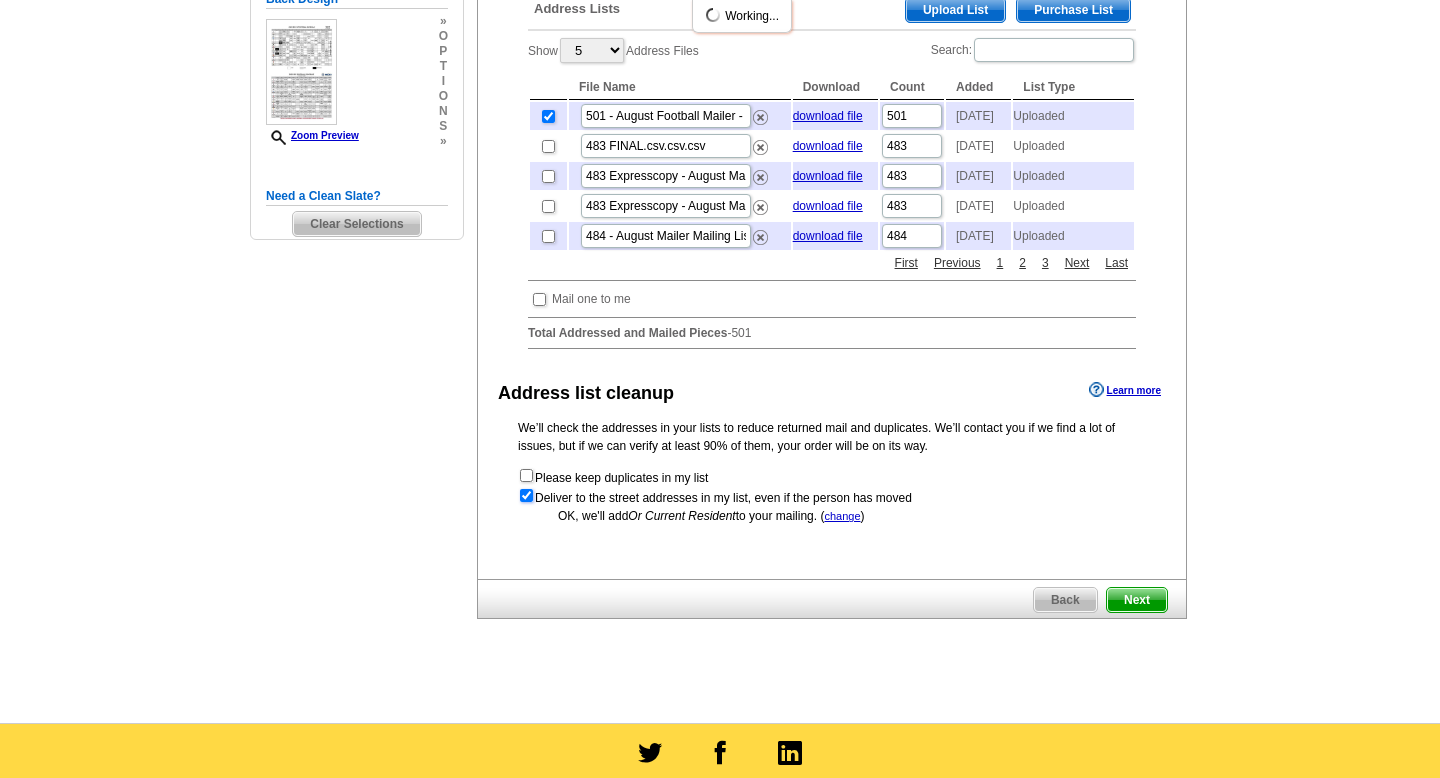 scroll, scrollTop: 0, scrollLeft: 0, axis: both 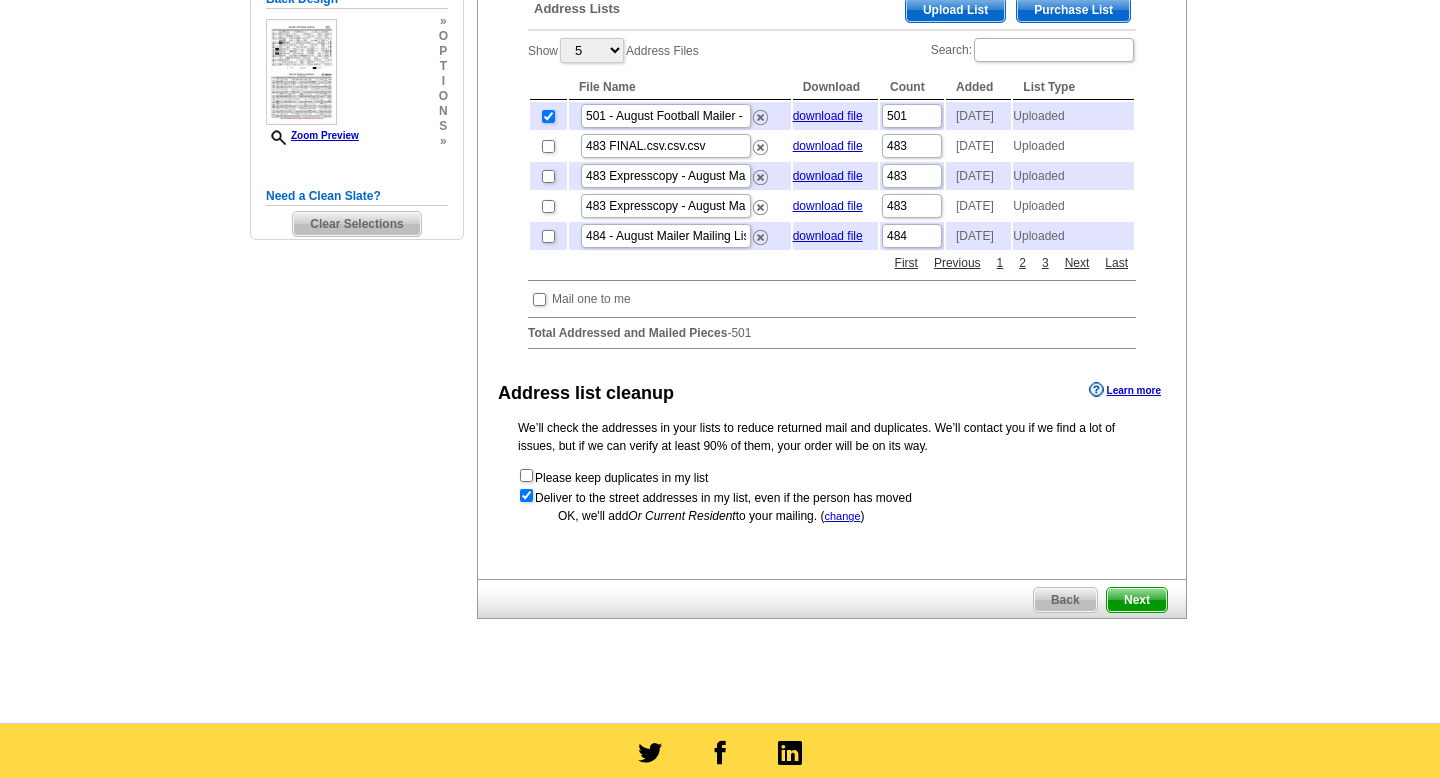 click on "Next" at bounding box center [1137, 600] 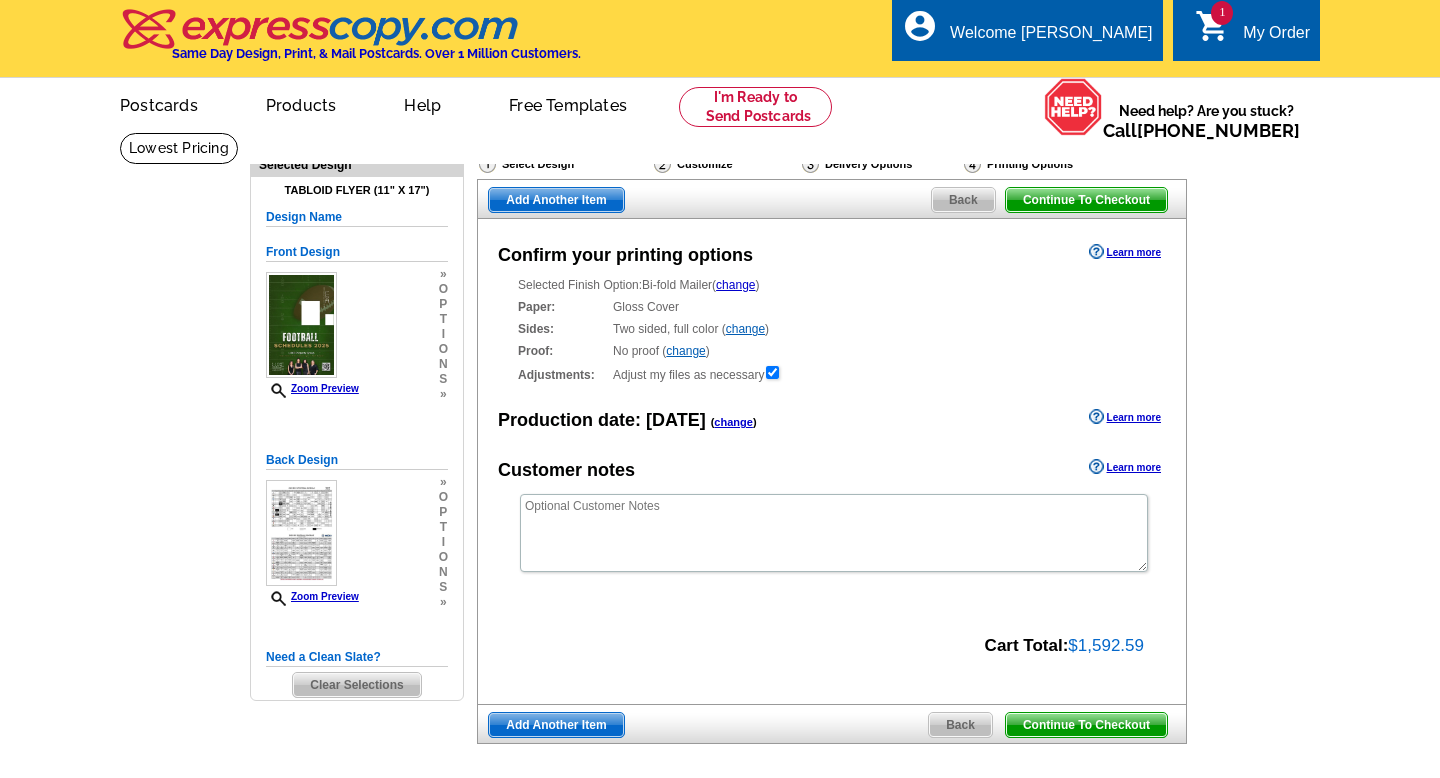 scroll, scrollTop: 0, scrollLeft: 0, axis: both 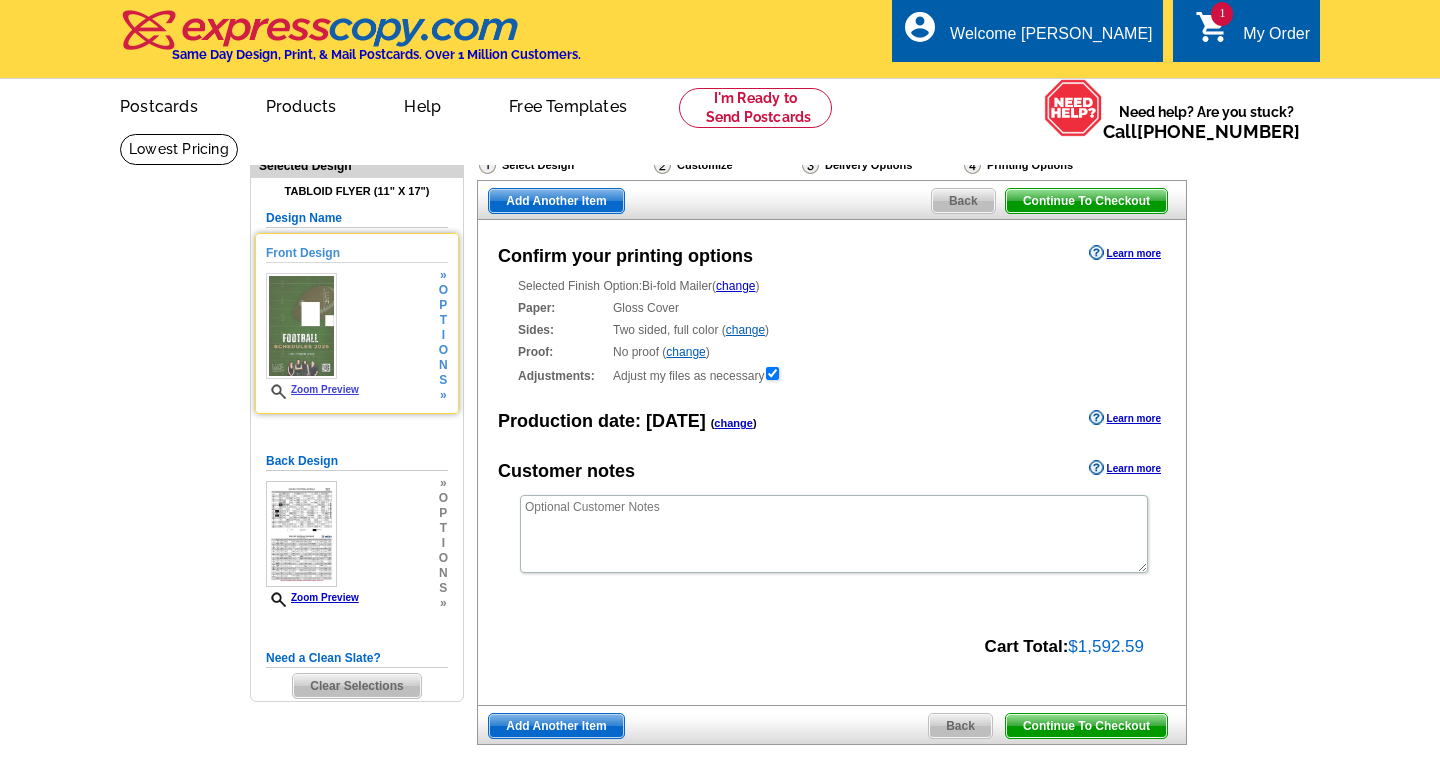 click on "Zoom Preview" at bounding box center [312, 336] 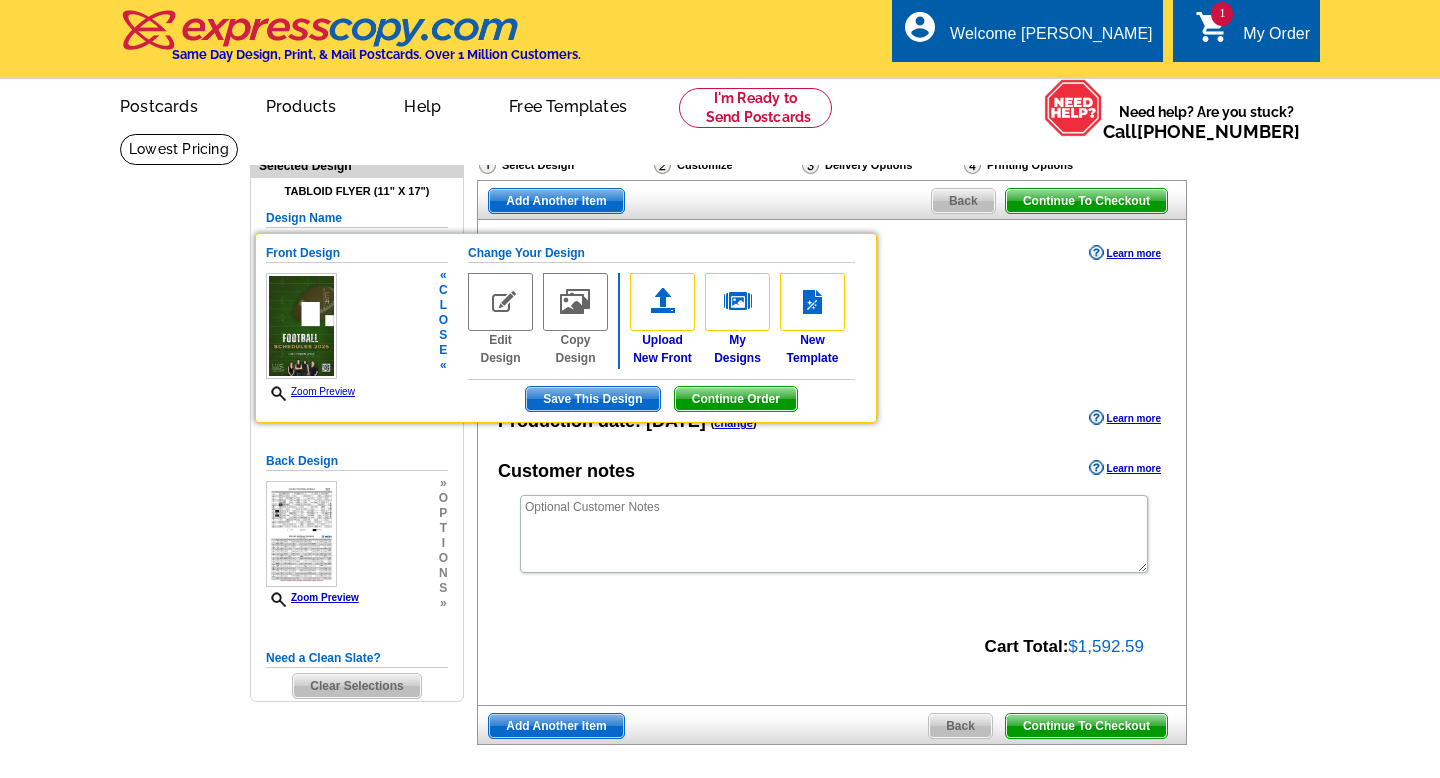 click on "Zoom Preview" at bounding box center [310, 391] 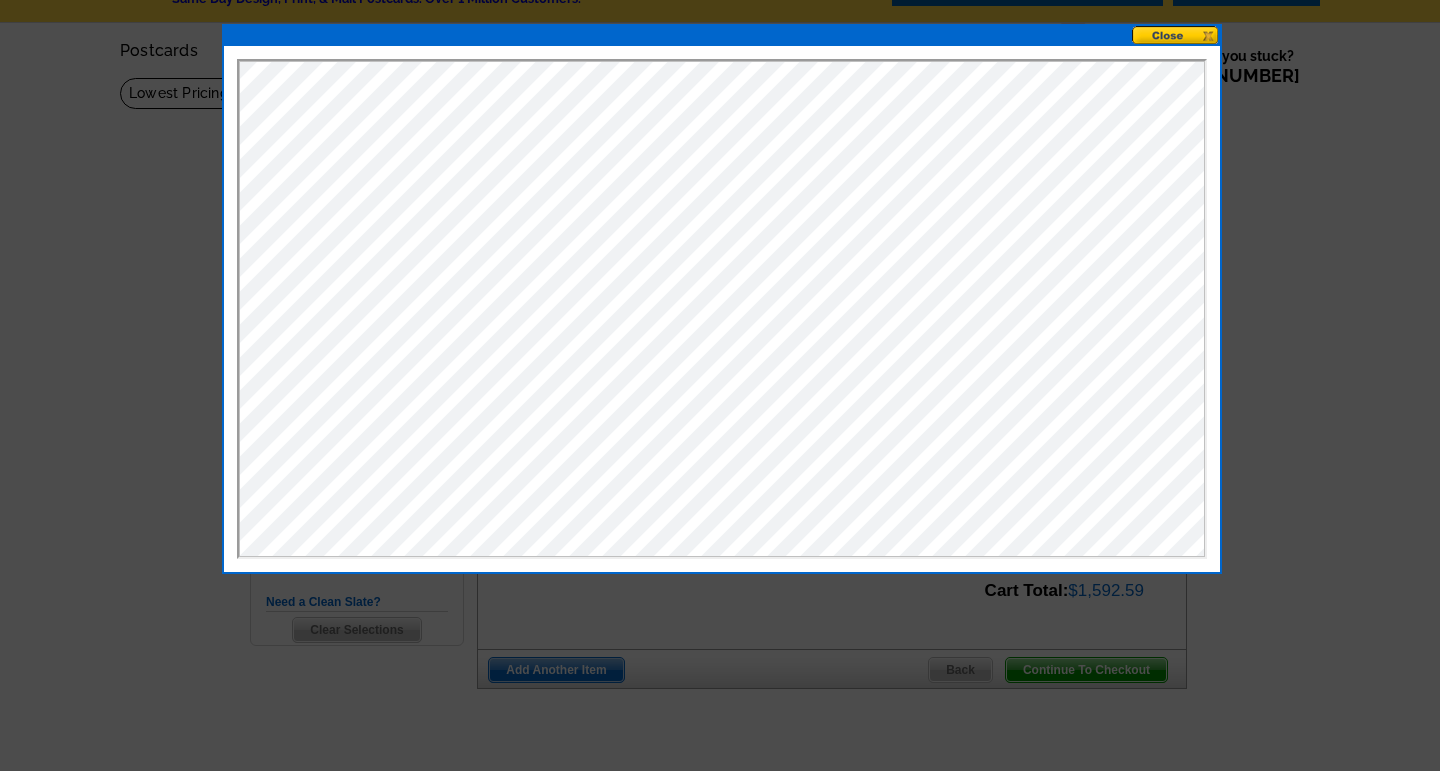 scroll, scrollTop: 65, scrollLeft: 0, axis: vertical 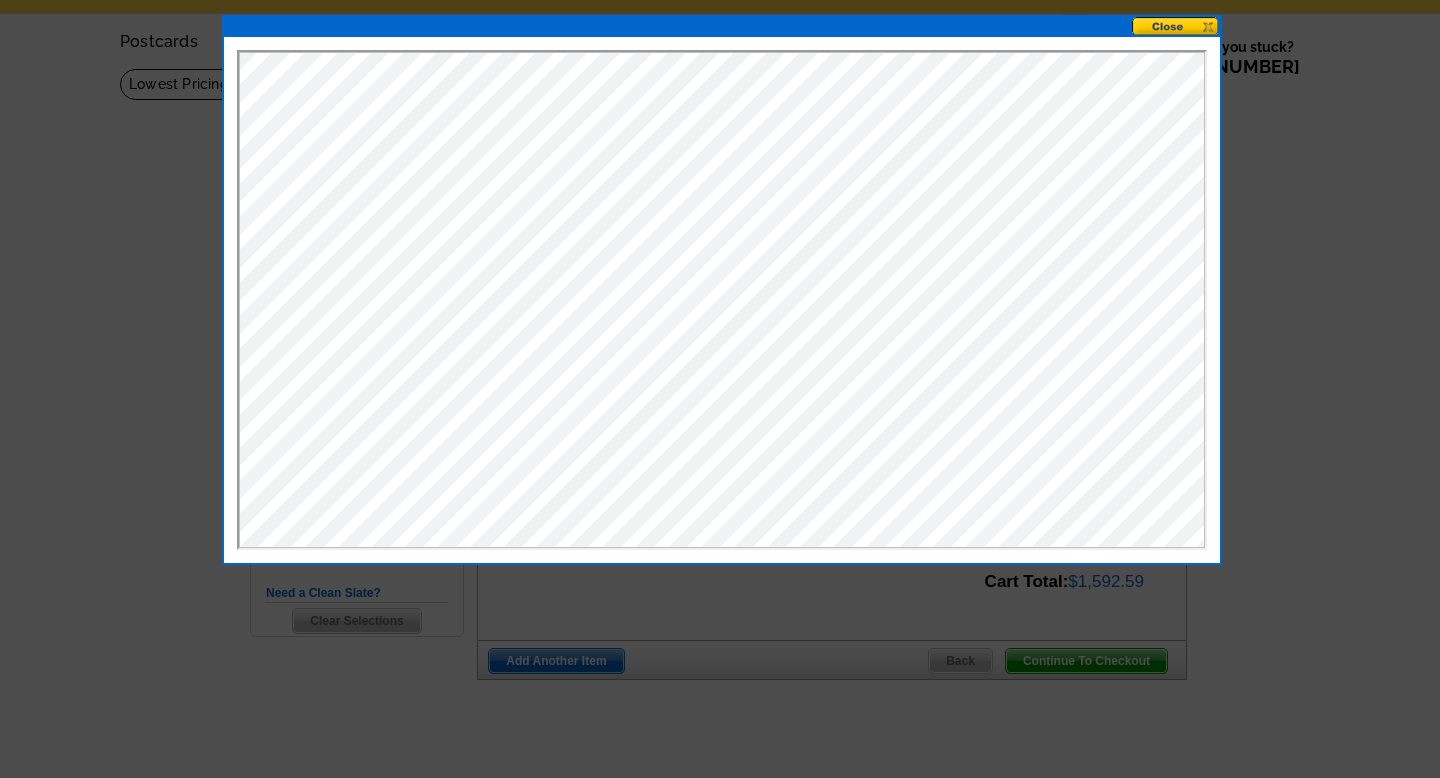 click at bounding box center [1176, 26] 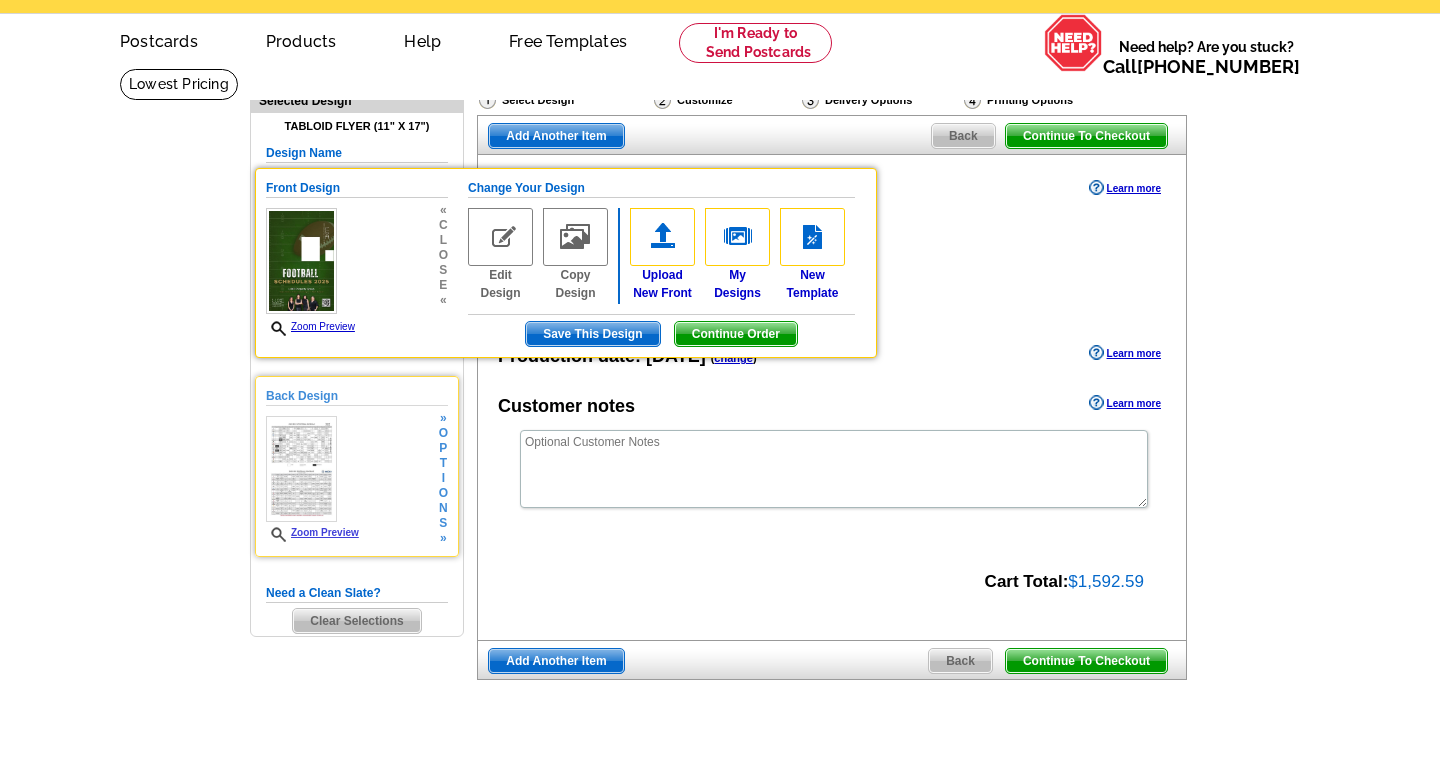 click on "Zoom Preview" at bounding box center (312, 532) 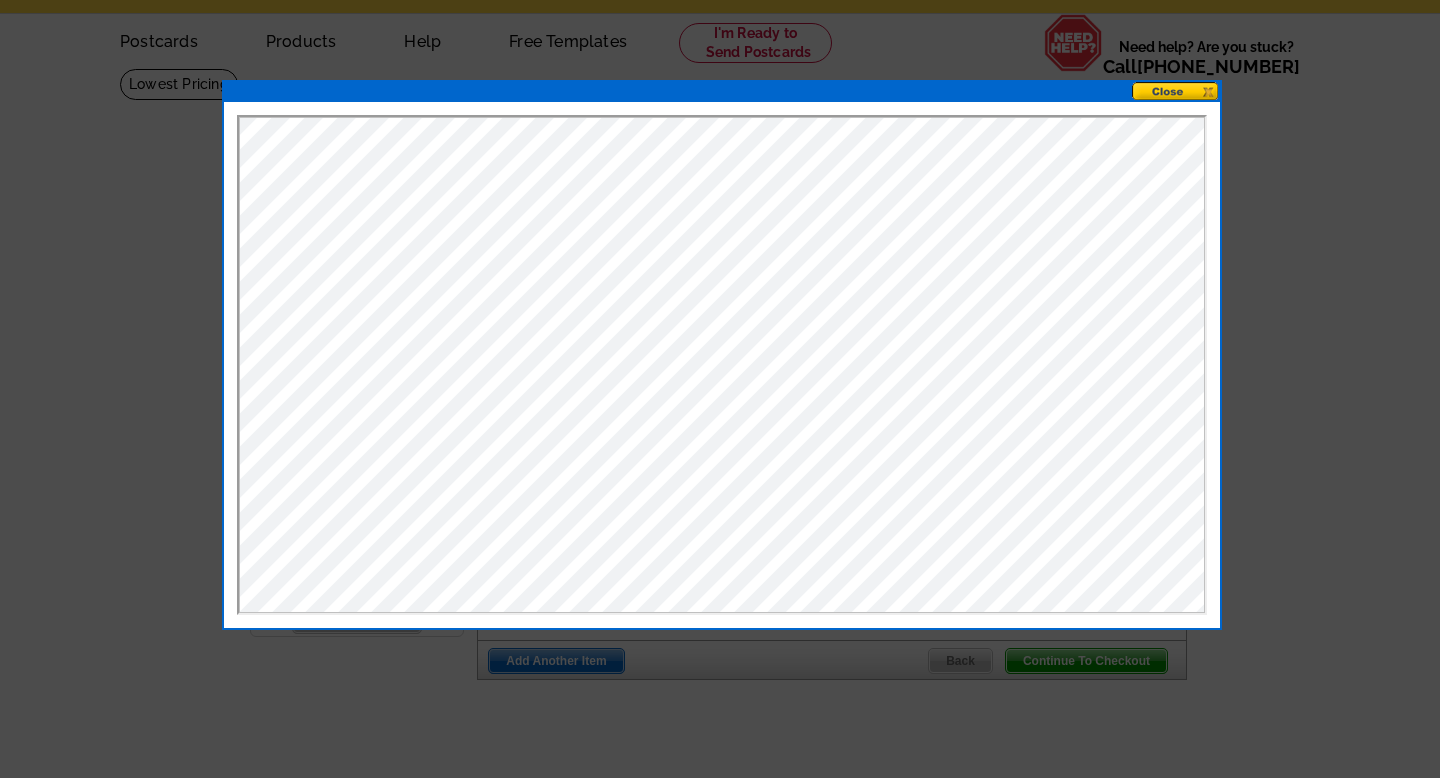 scroll, scrollTop: 0, scrollLeft: 0, axis: both 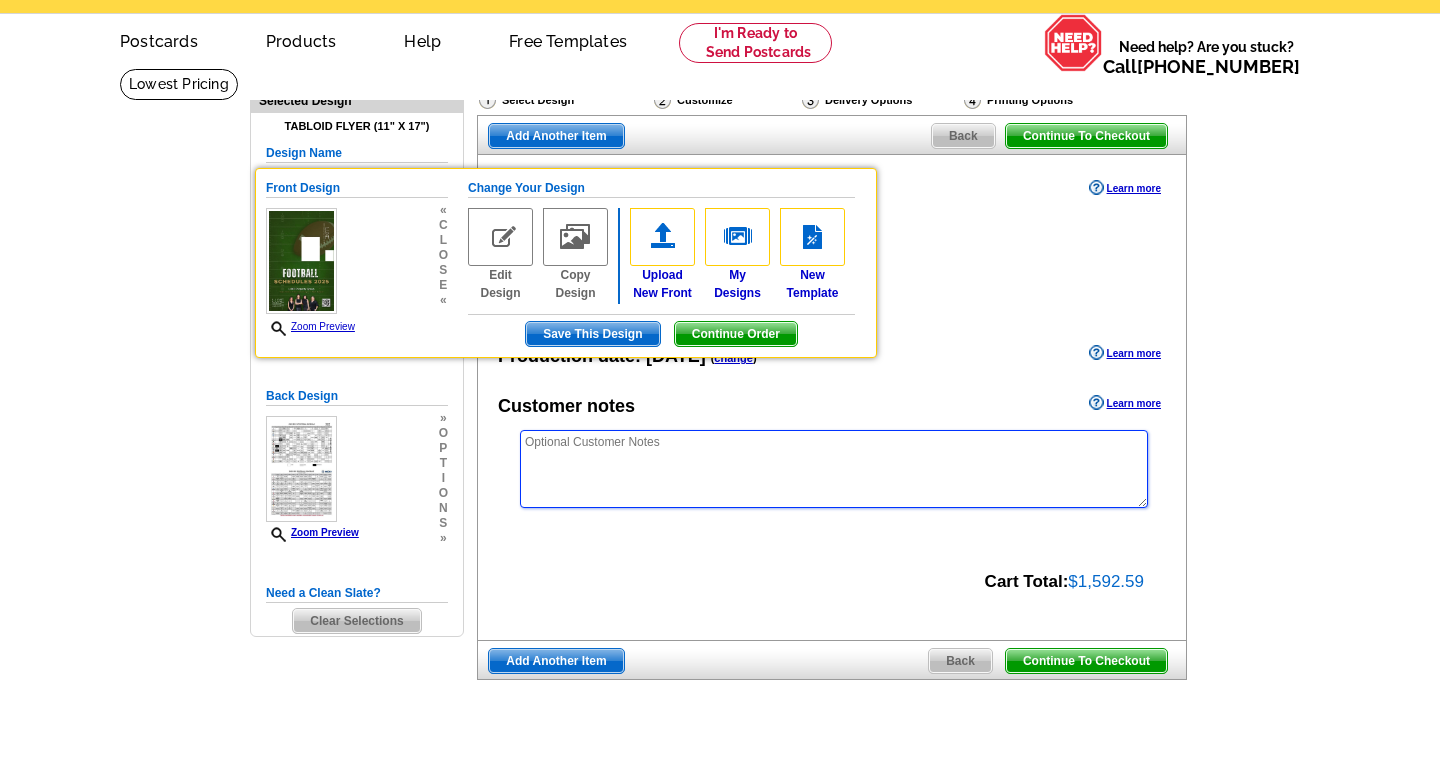 click at bounding box center [834, 469] 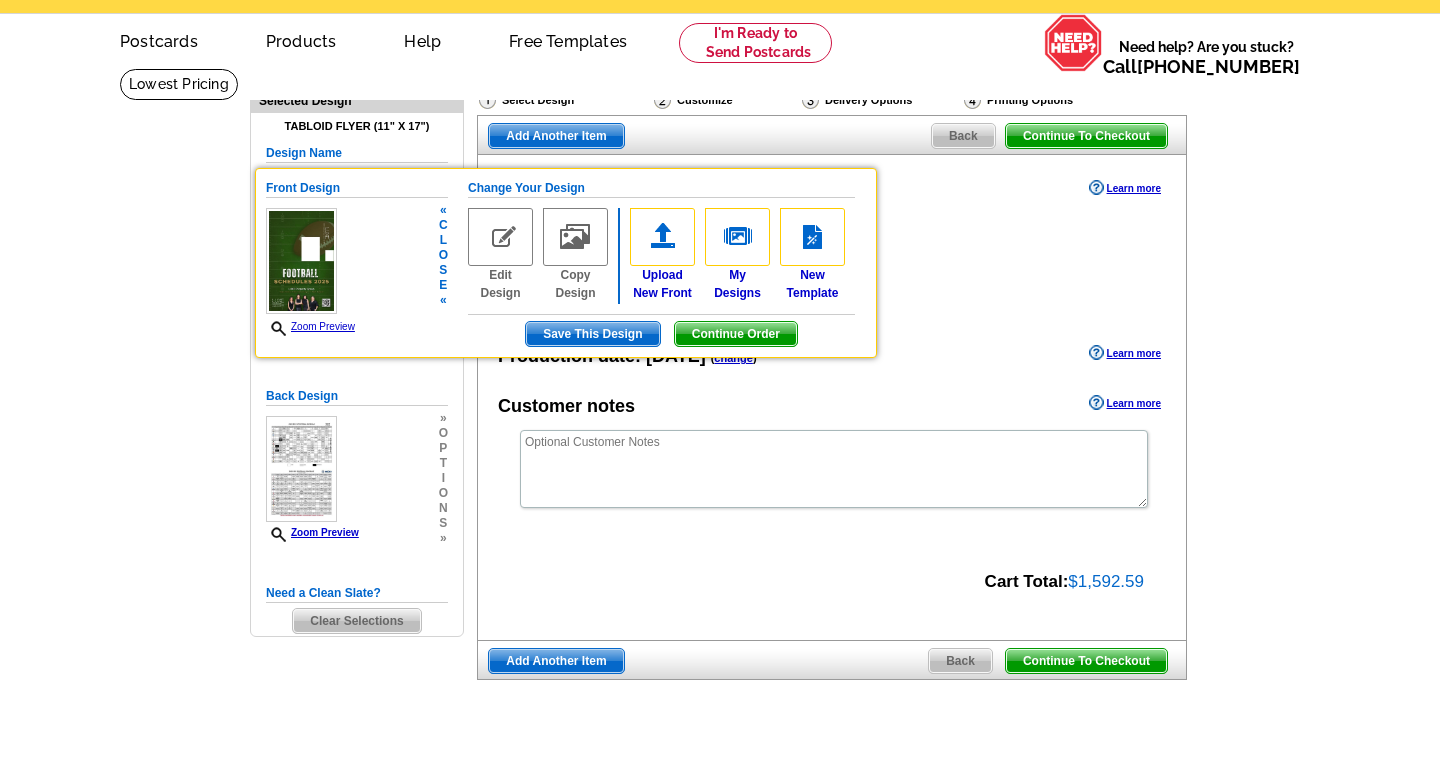 click on "Continue Order" at bounding box center [736, 334] 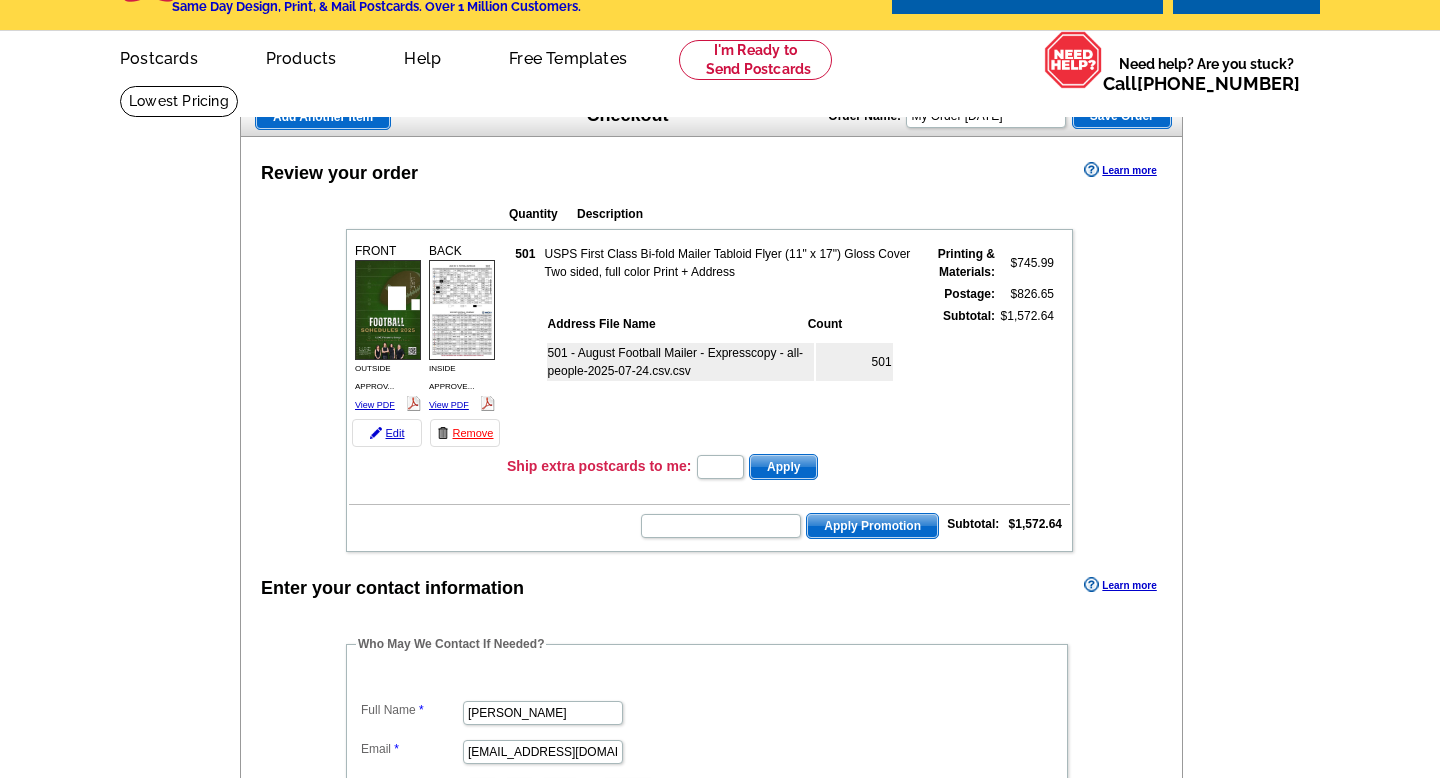 scroll, scrollTop: 51, scrollLeft: 0, axis: vertical 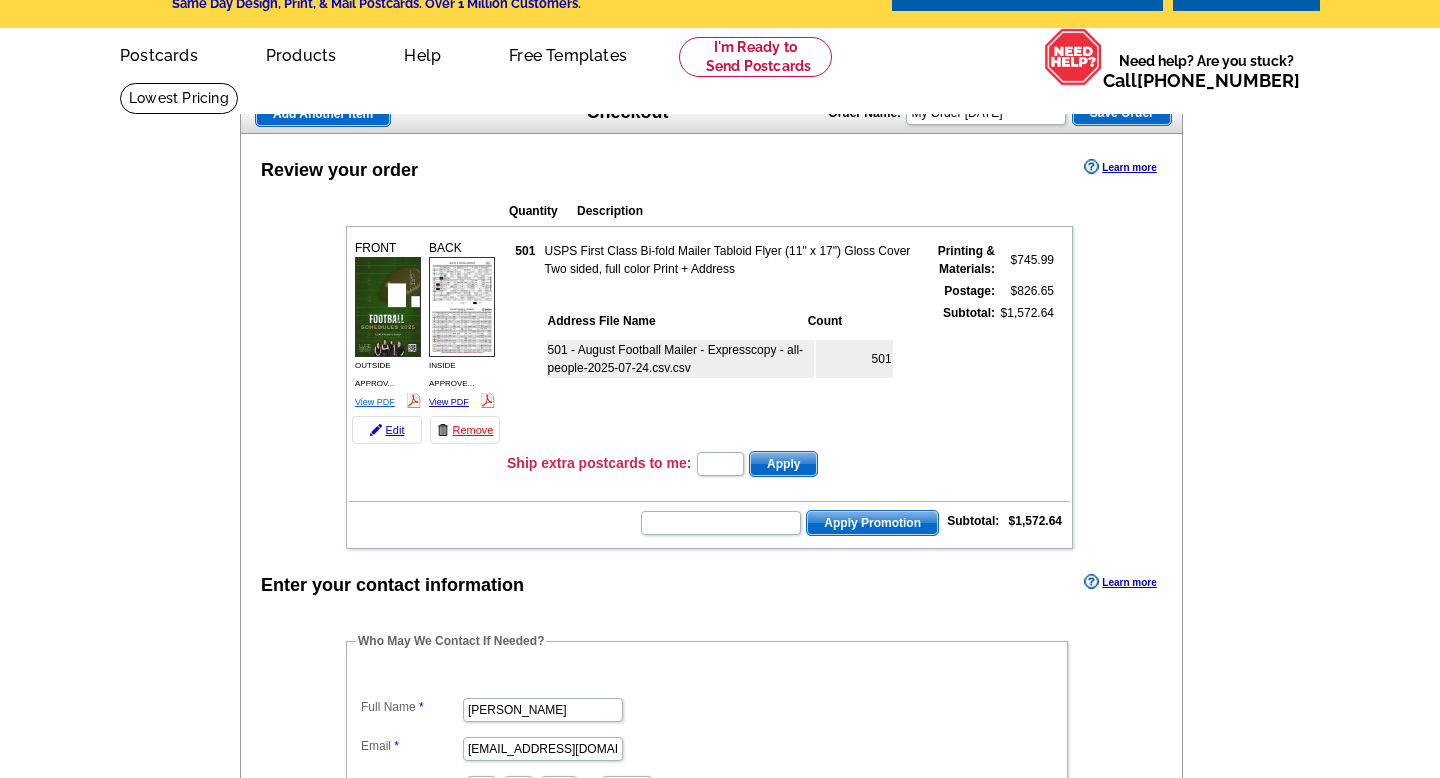 click on "View PDF" at bounding box center (375, 402) 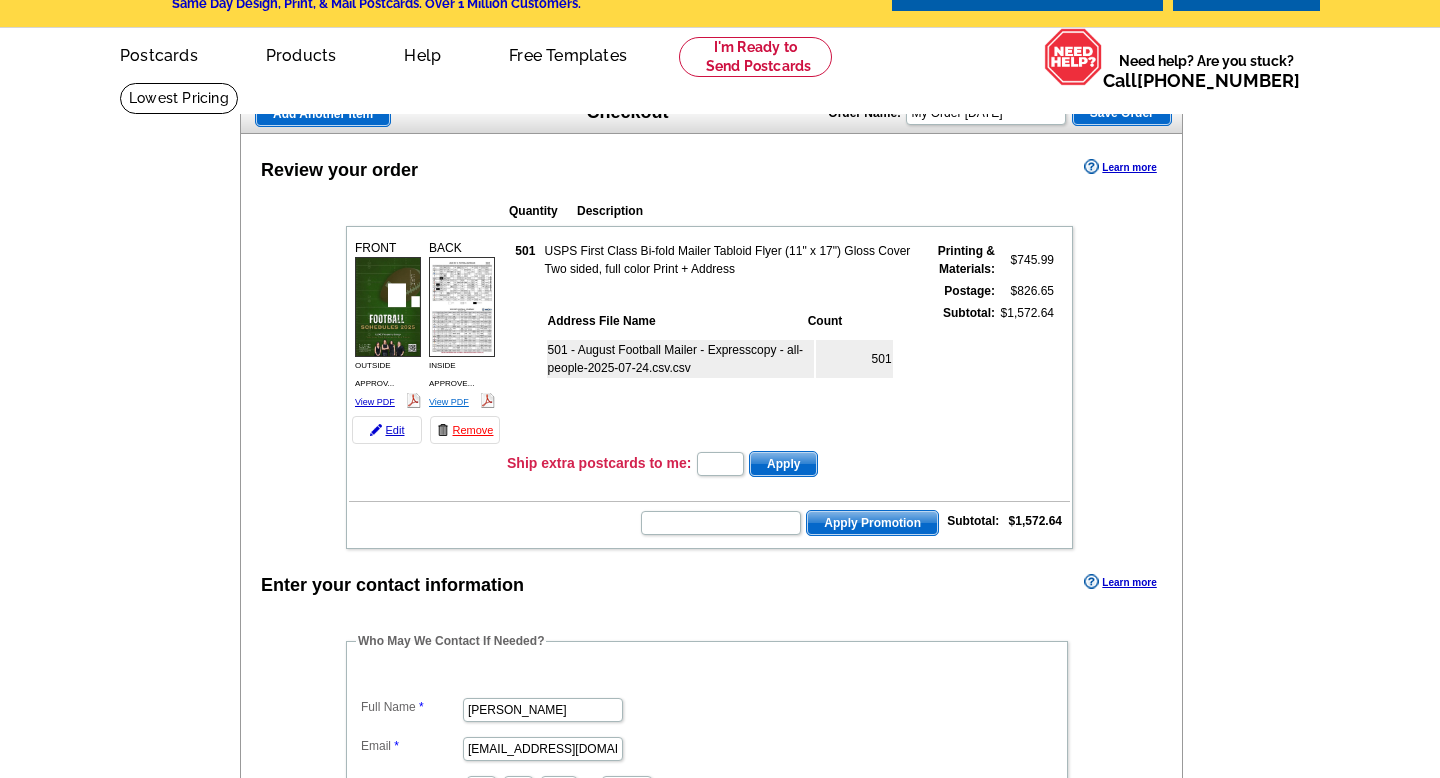 click on "View PDF" at bounding box center [449, 402] 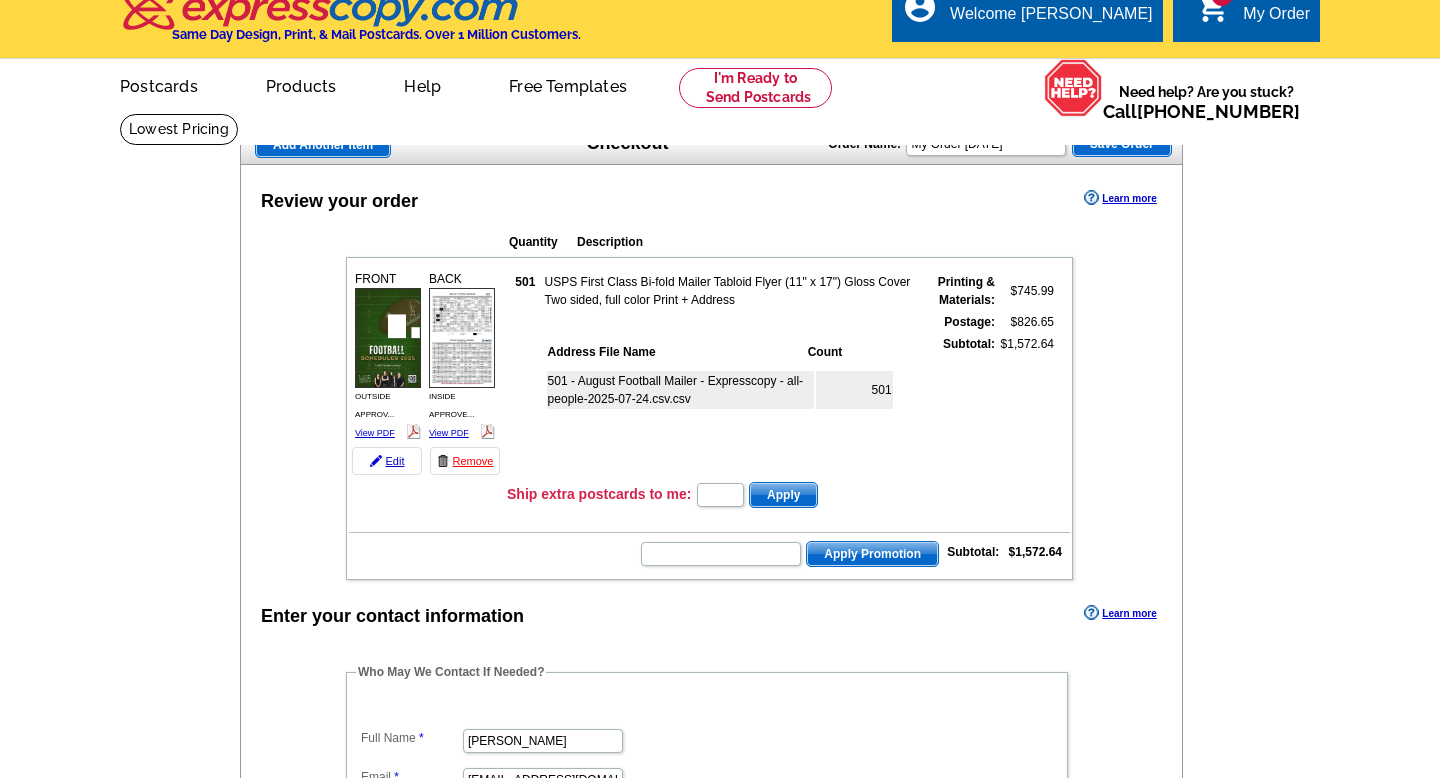 scroll, scrollTop: 16, scrollLeft: 0, axis: vertical 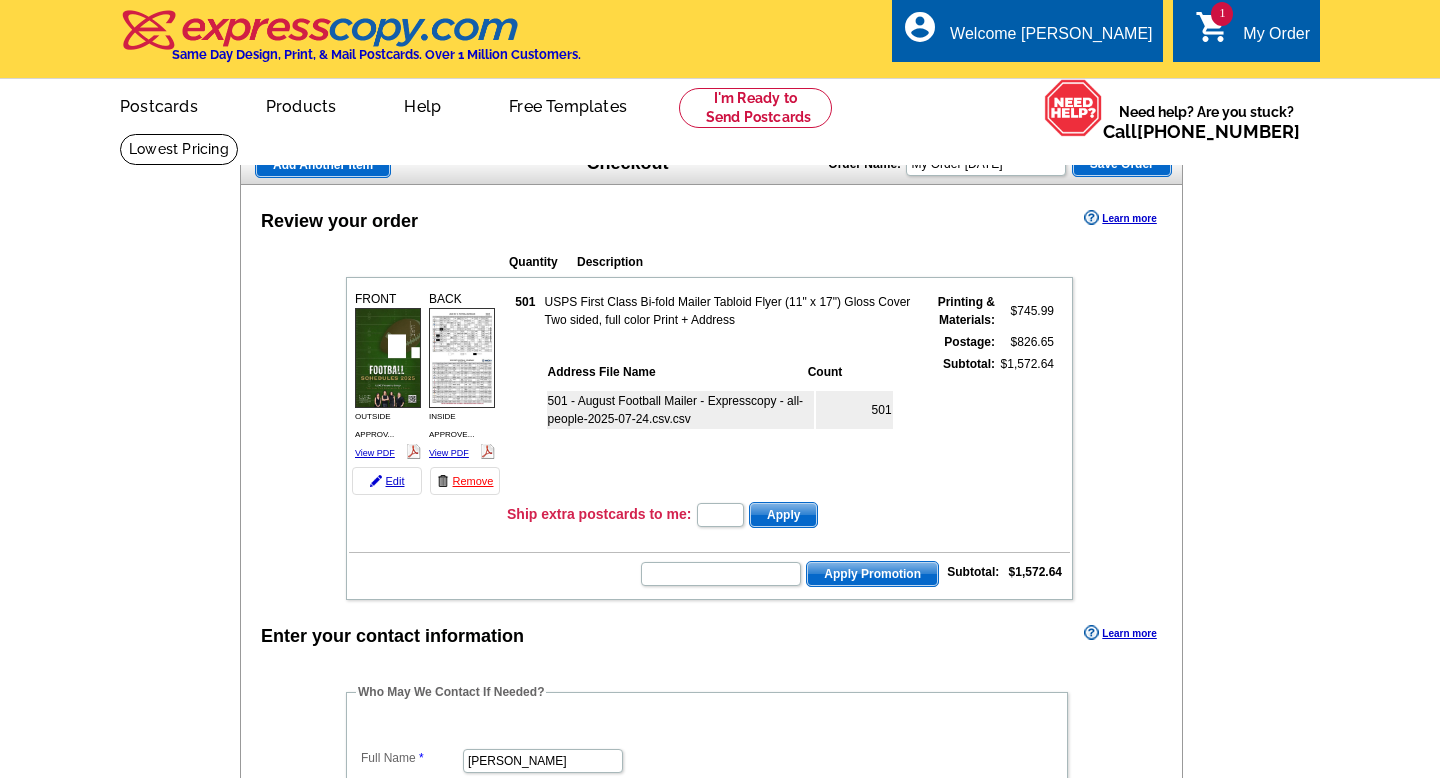 click on "Save Order" at bounding box center [1122, 164] 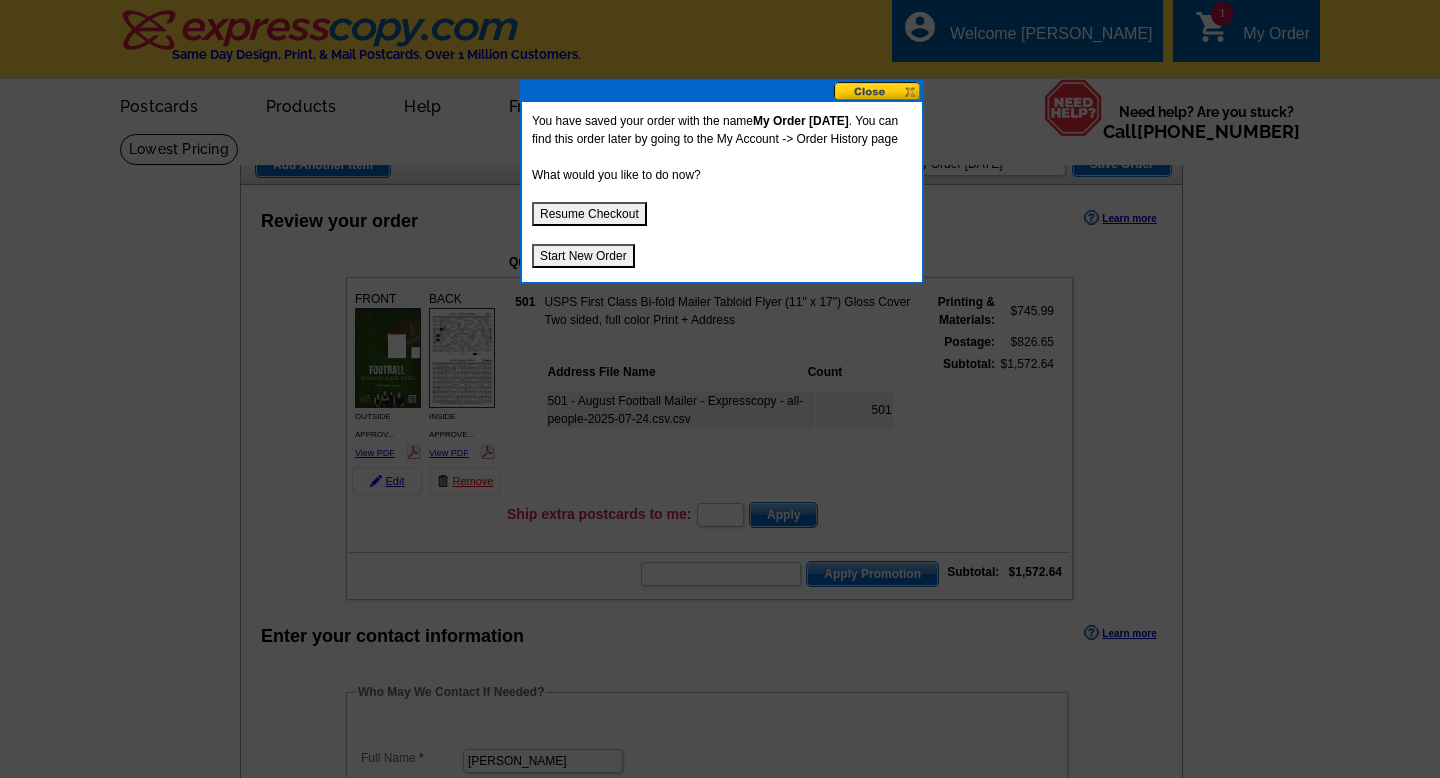 click on "Resume Checkout" at bounding box center (589, 214) 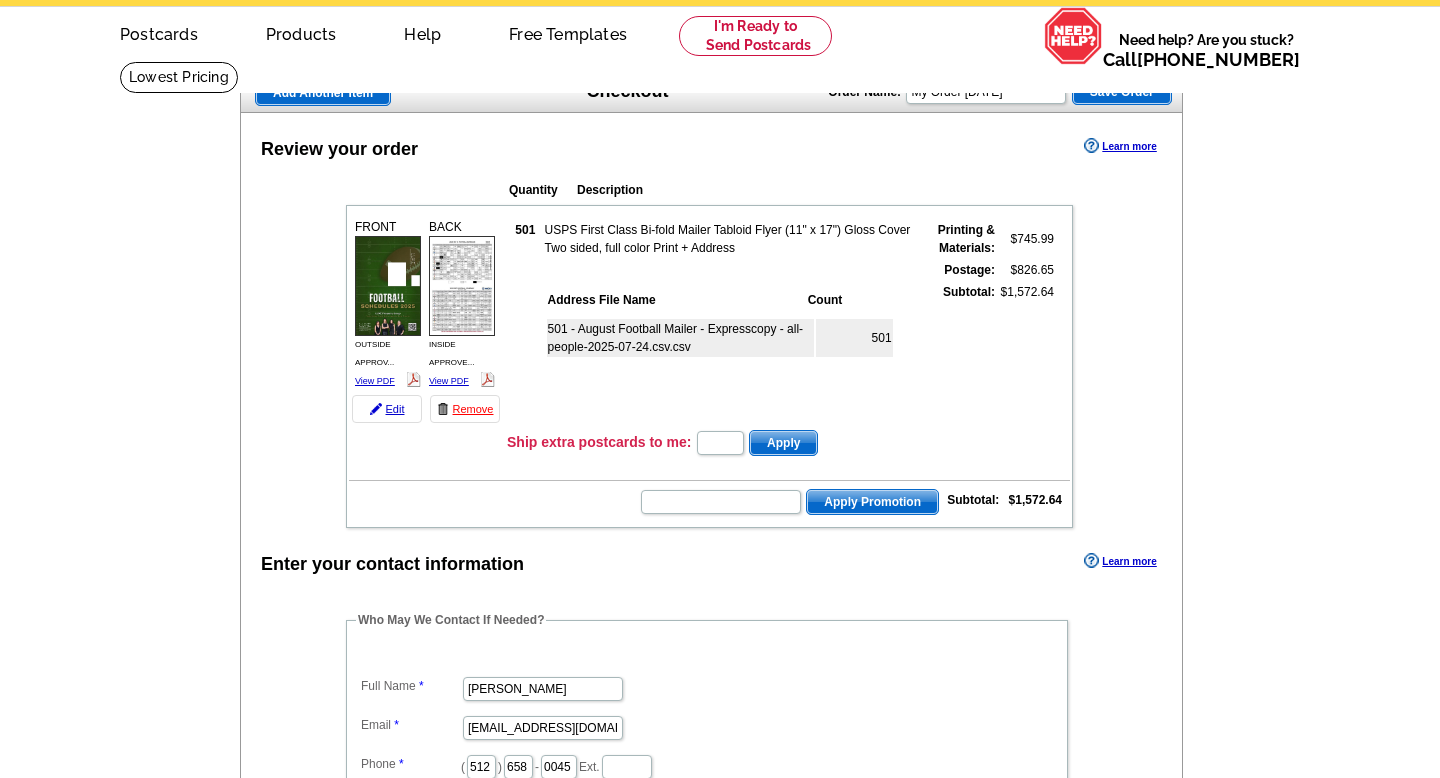 scroll, scrollTop: 62, scrollLeft: 0, axis: vertical 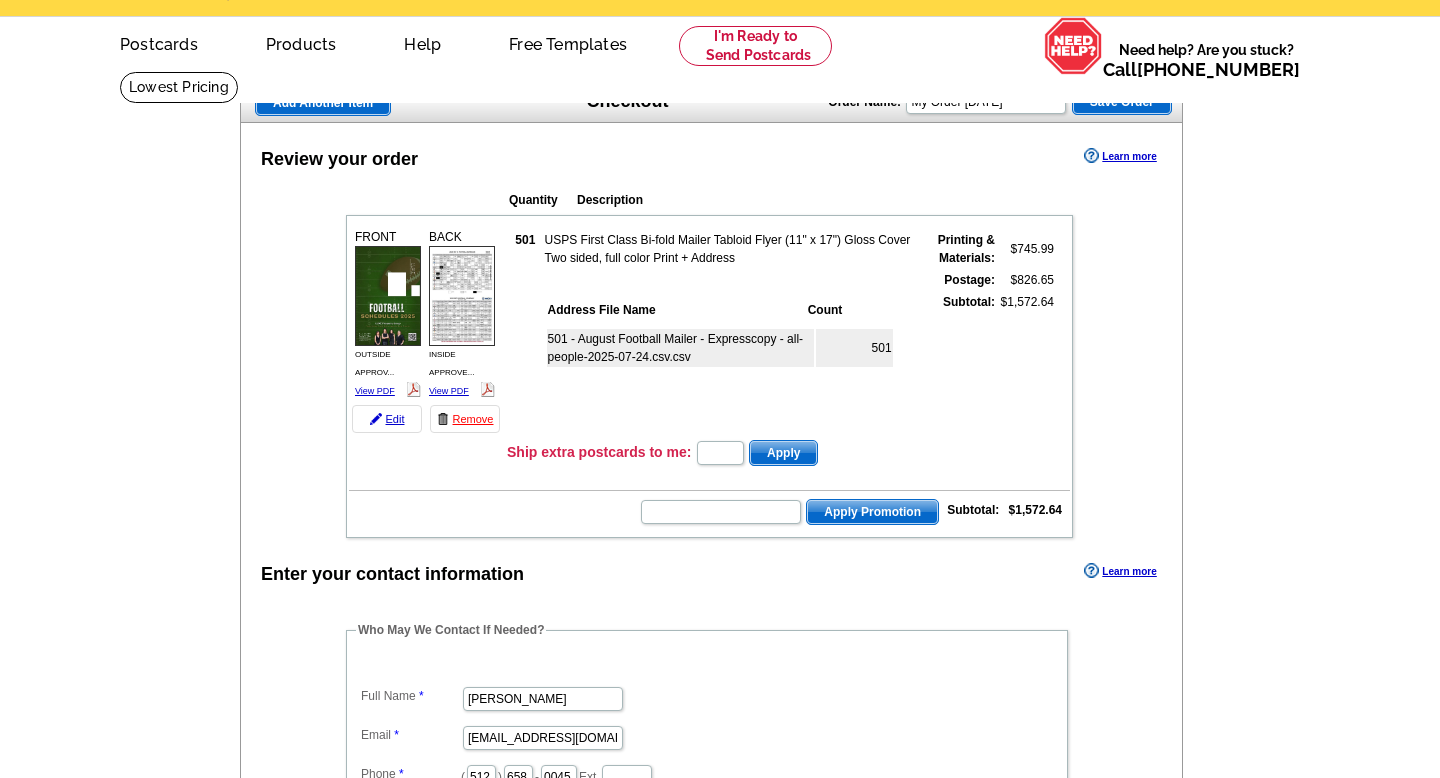 click on "Save Order" at bounding box center [1122, 102] 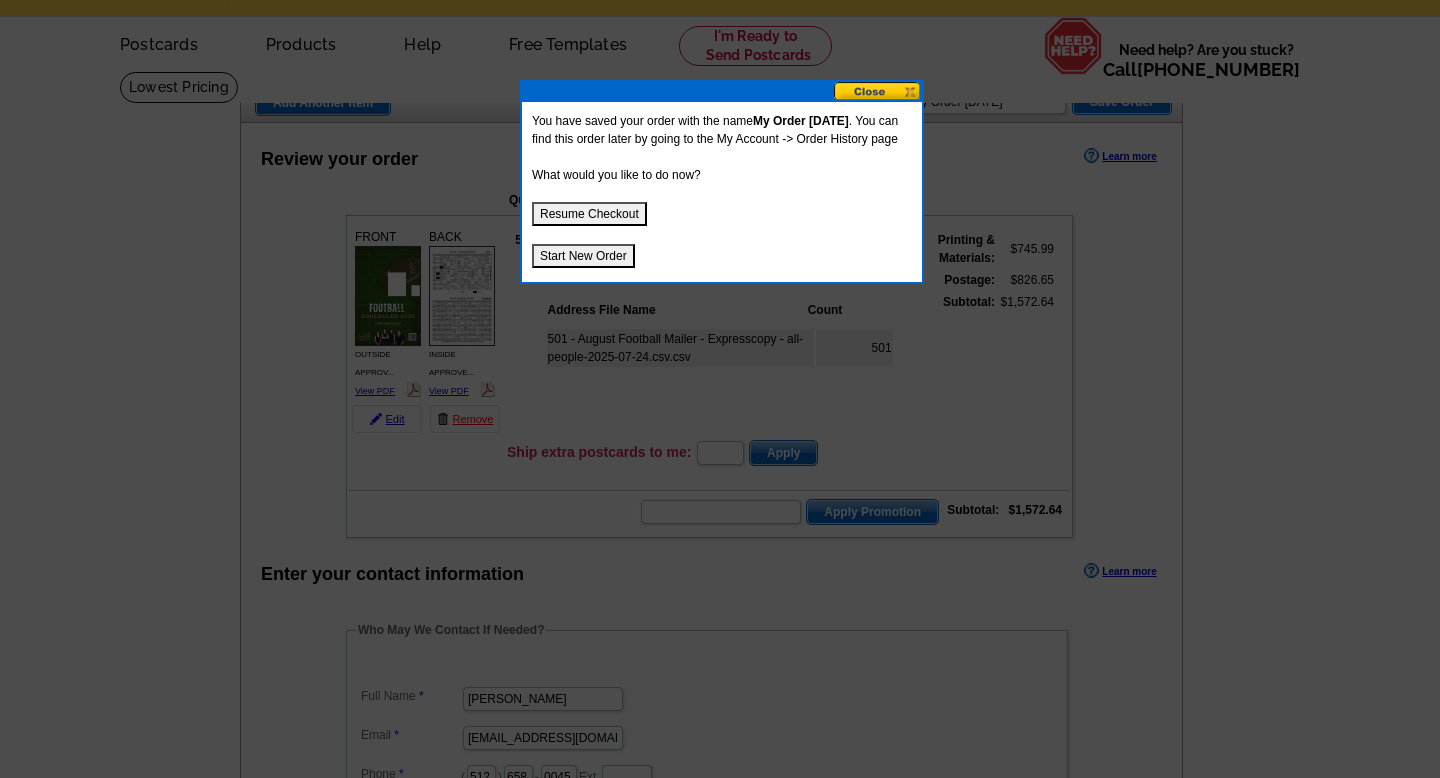 click on "Start New Order" at bounding box center (583, 256) 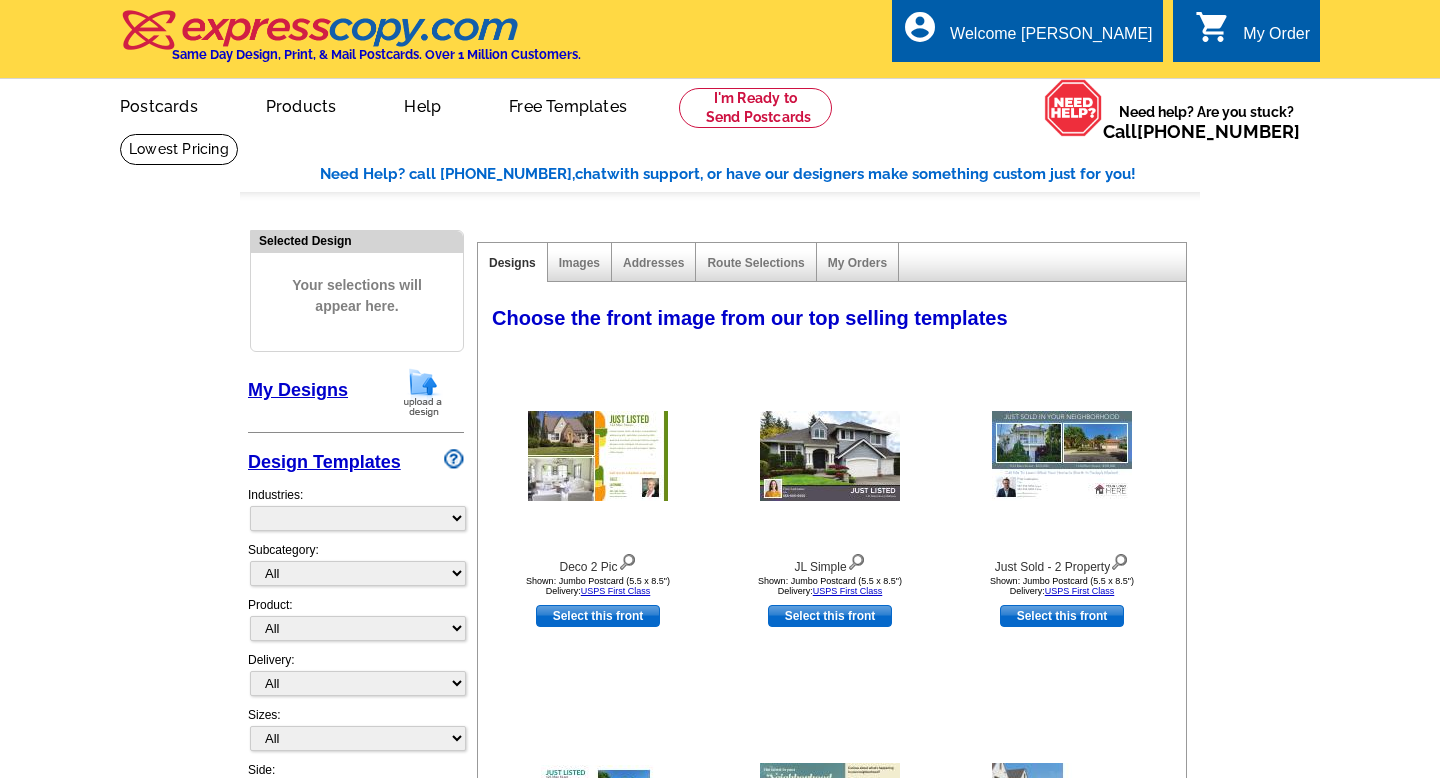 select on "785" 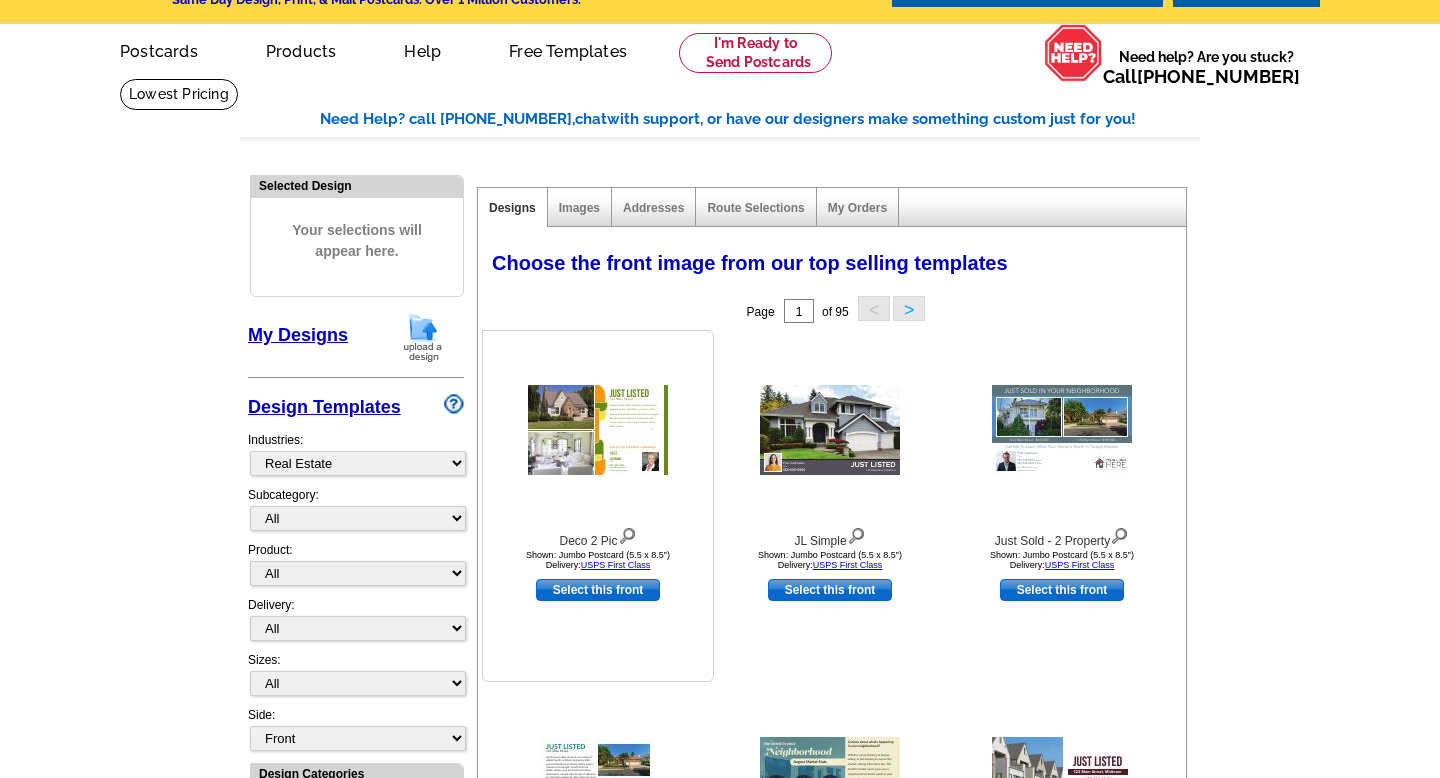 scroll, scrollTop: 0, scrollLeft: 0, axis: both 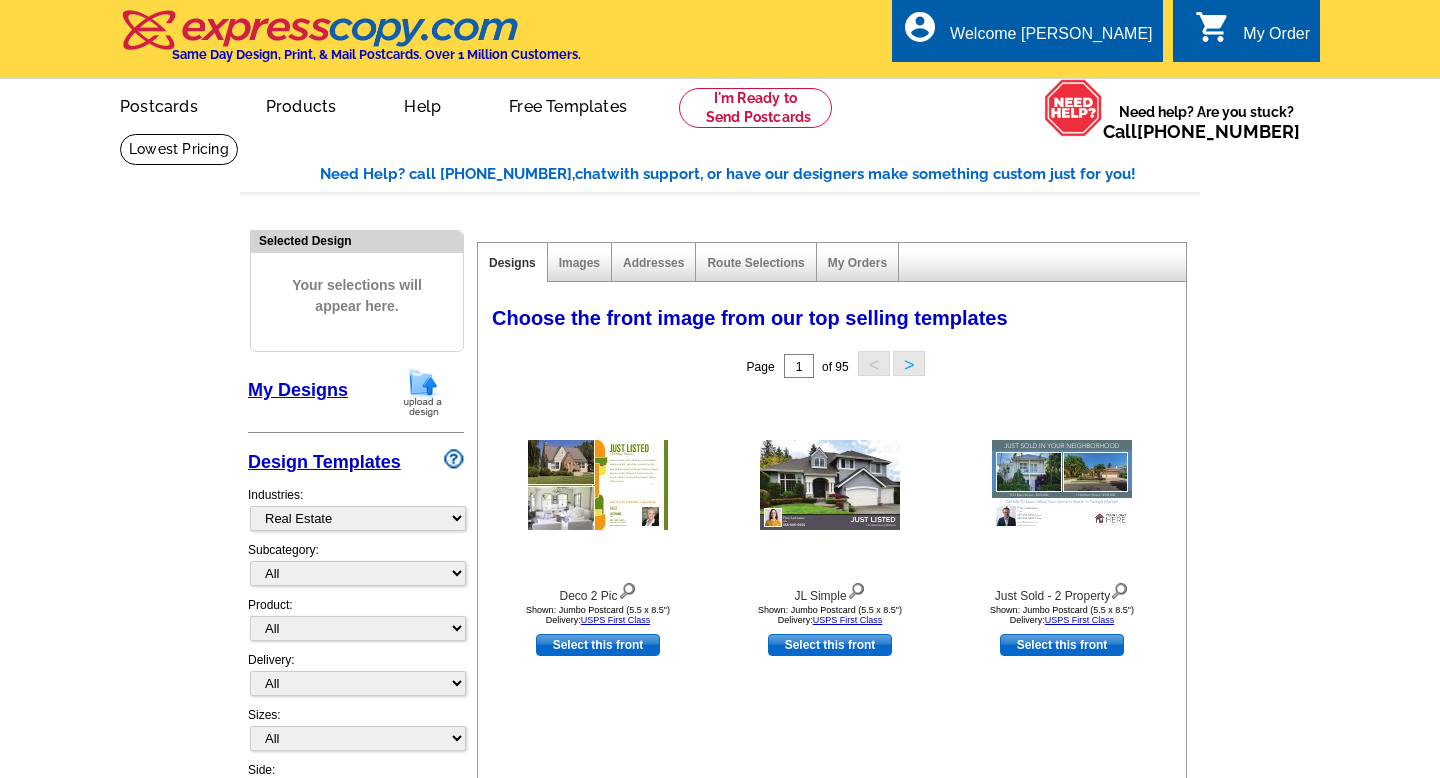 click on "My Order" at bounding box center [1276, 39] 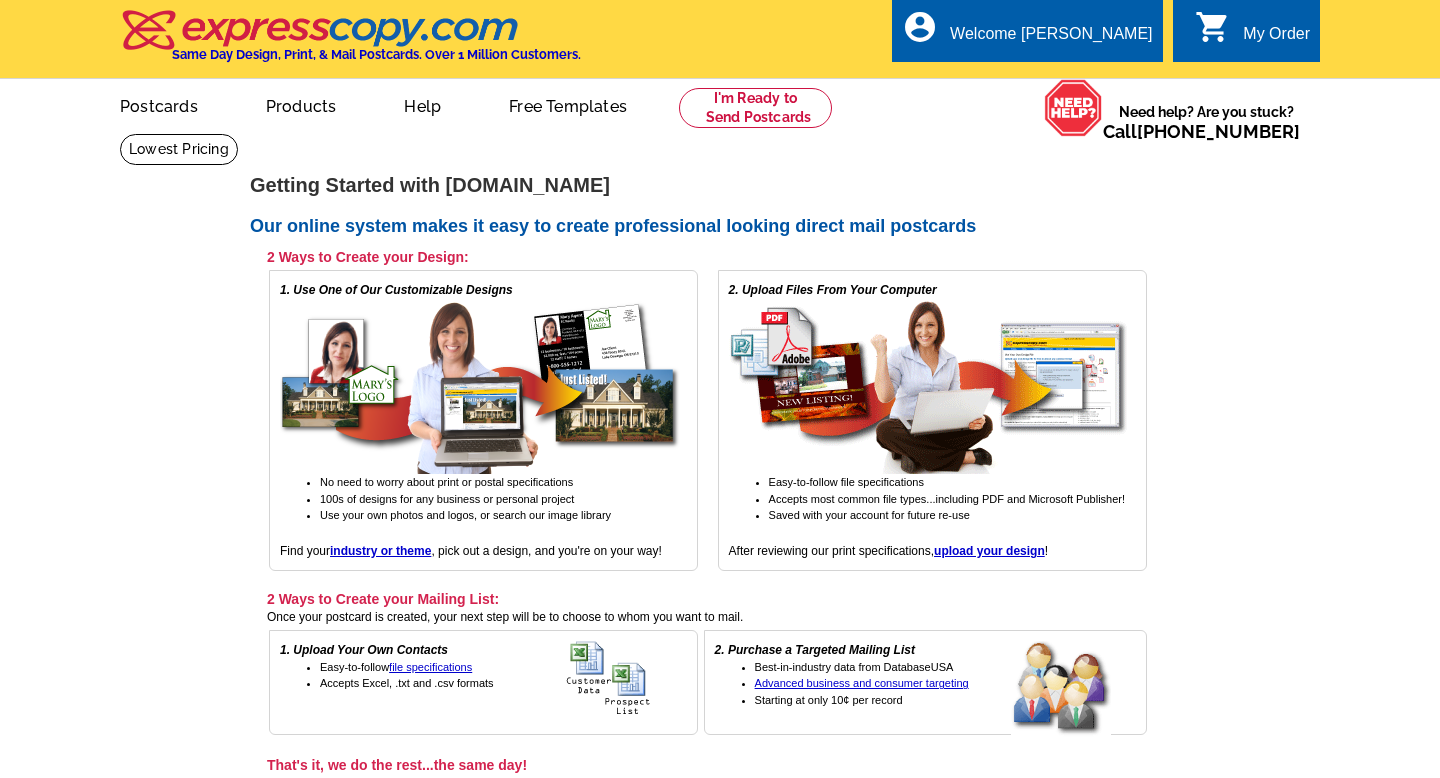 scroll, scrollTop: 0, scrollLeft: 0, axis: both 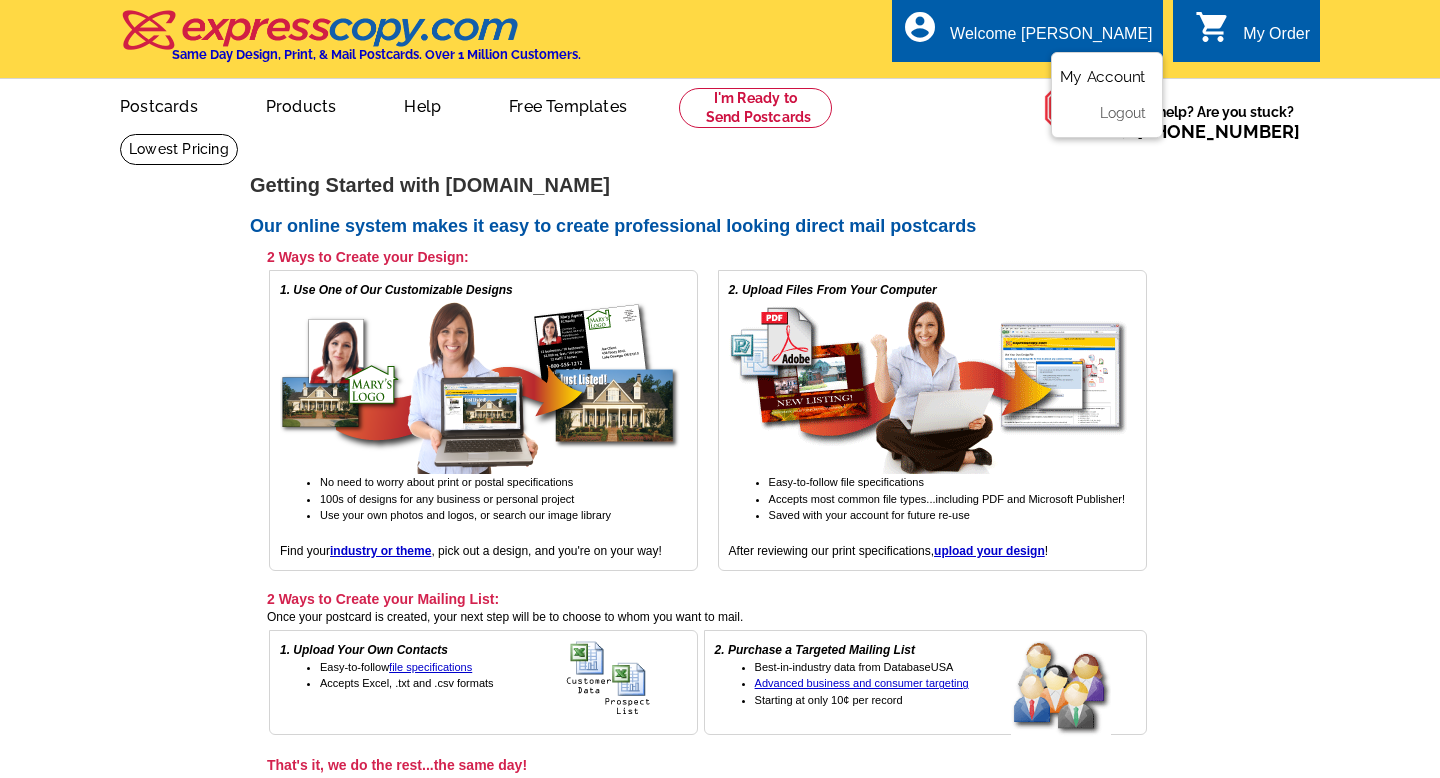 click on "My Account" at bounding box center [1103, 77] 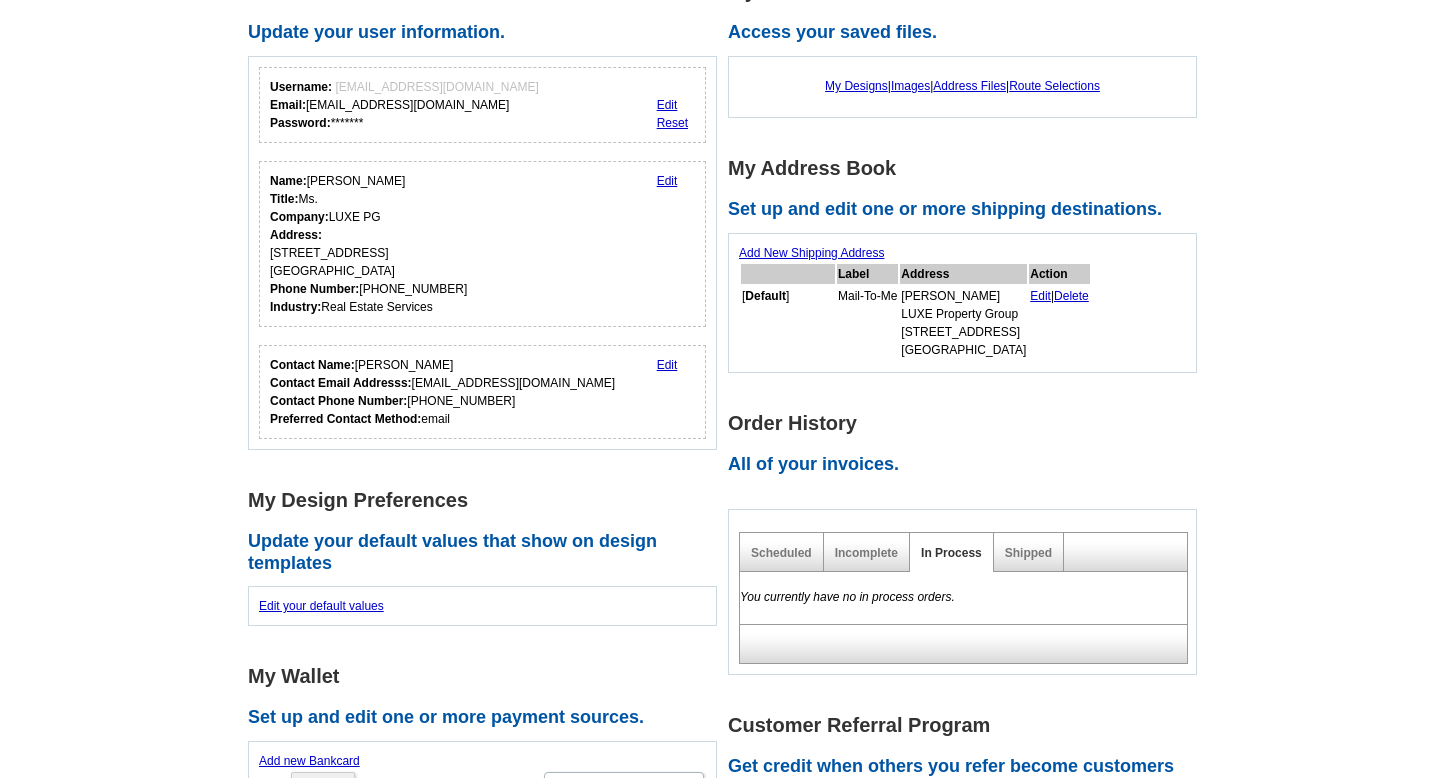 scroll, scrollTop: 194, scrollLeft: 0, axis: vertical 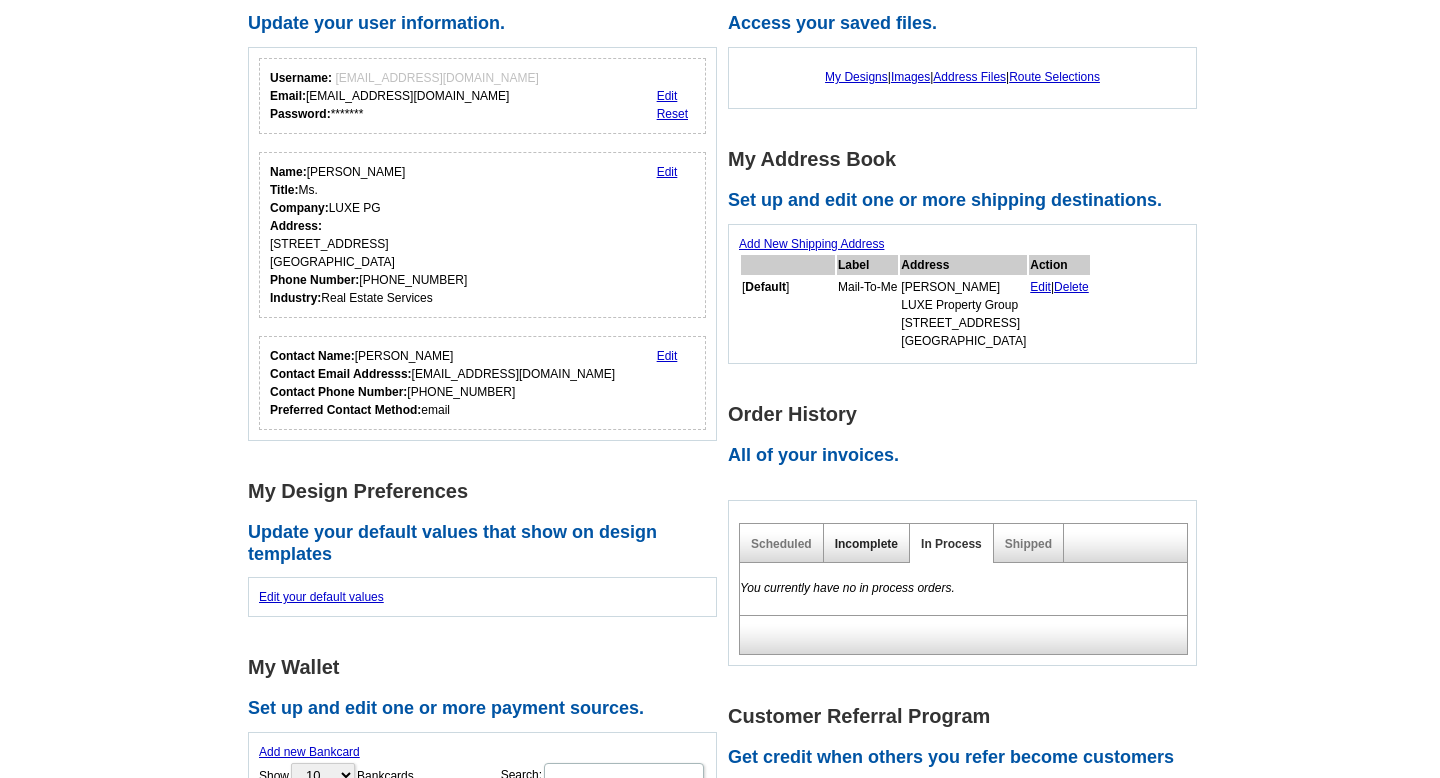 click on "Incomplete" at bounding box center [866, 544] 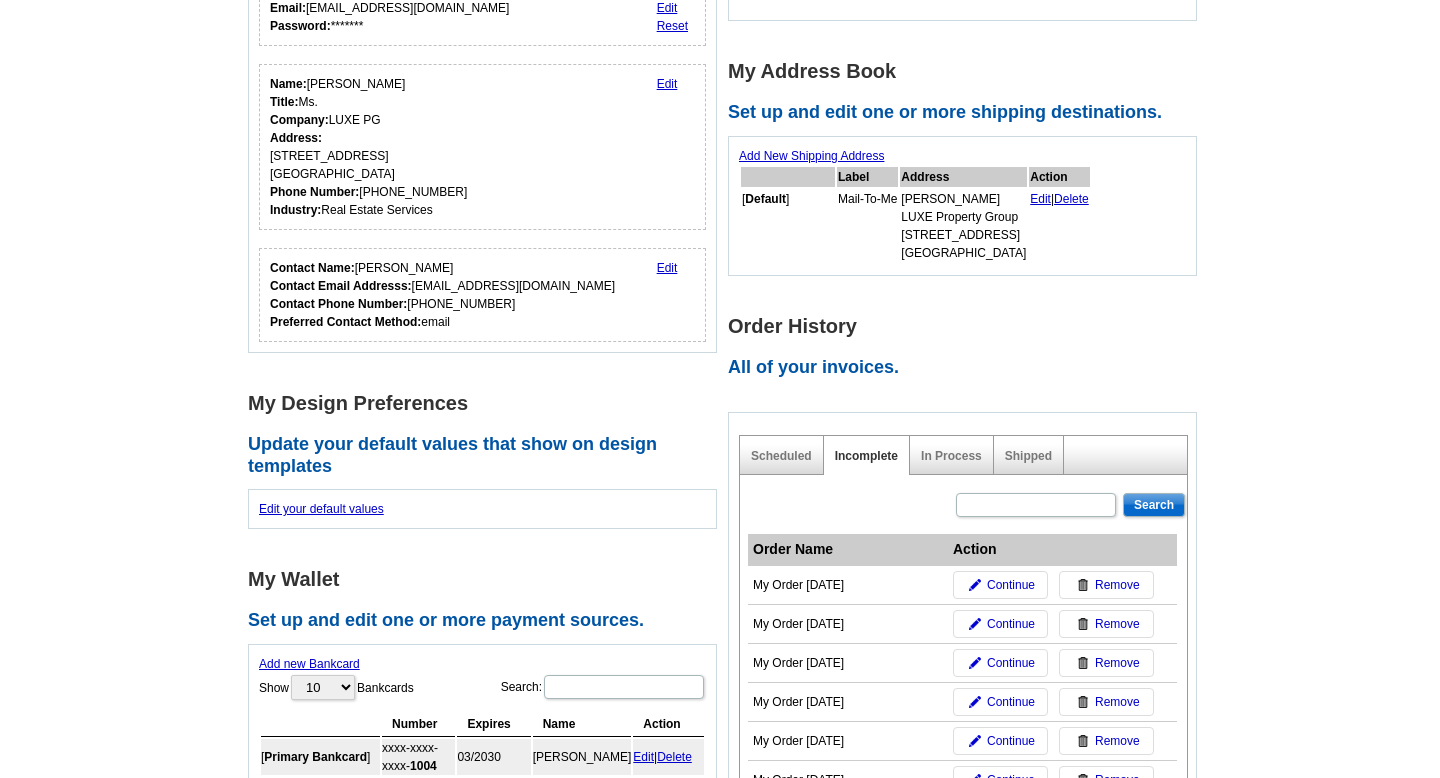 scroll, scrollTop: 286, scrollLeft: 0, axis: vertical 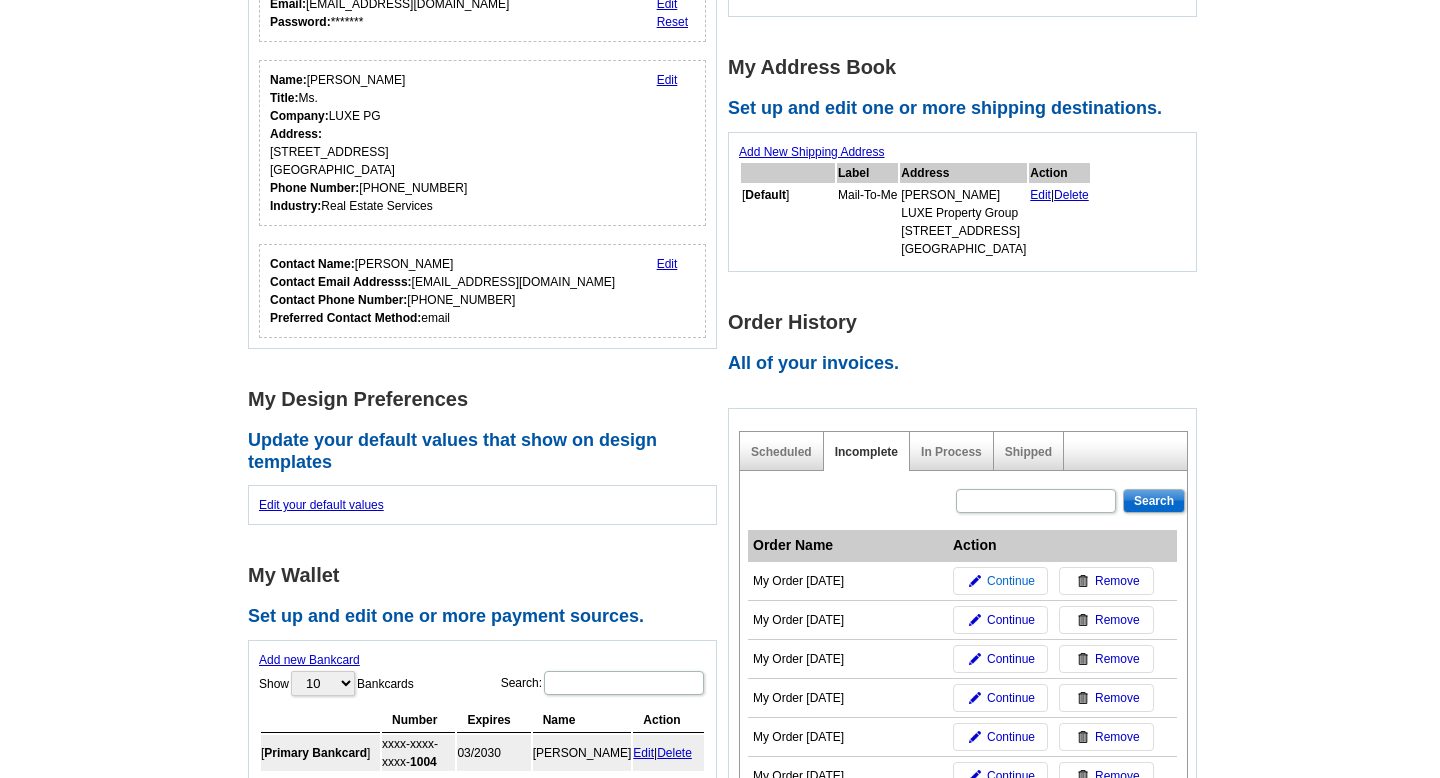 click on "Continue" at bounding box center [1011, 581] 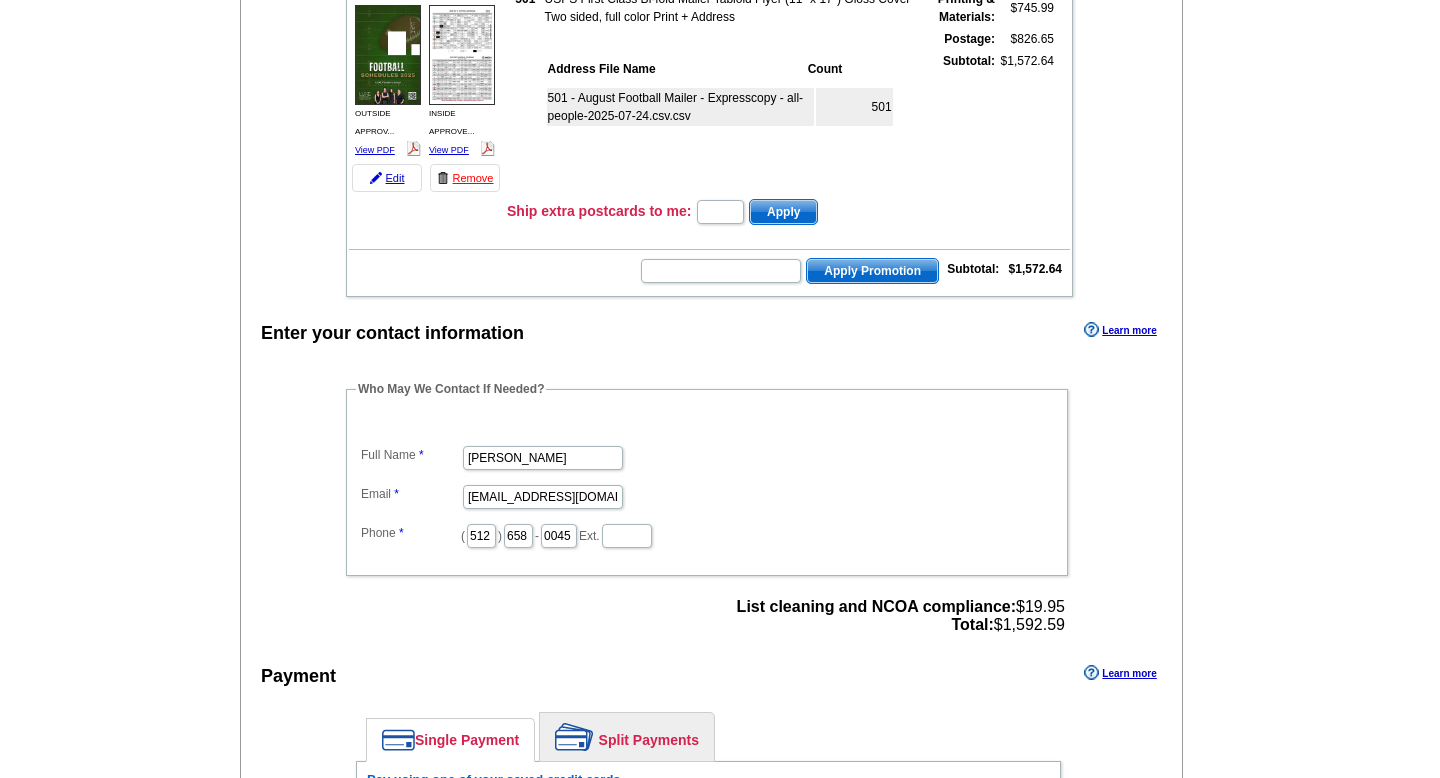 scroll, scrollTop: 281, scrollLeft: 0, axis: vertical 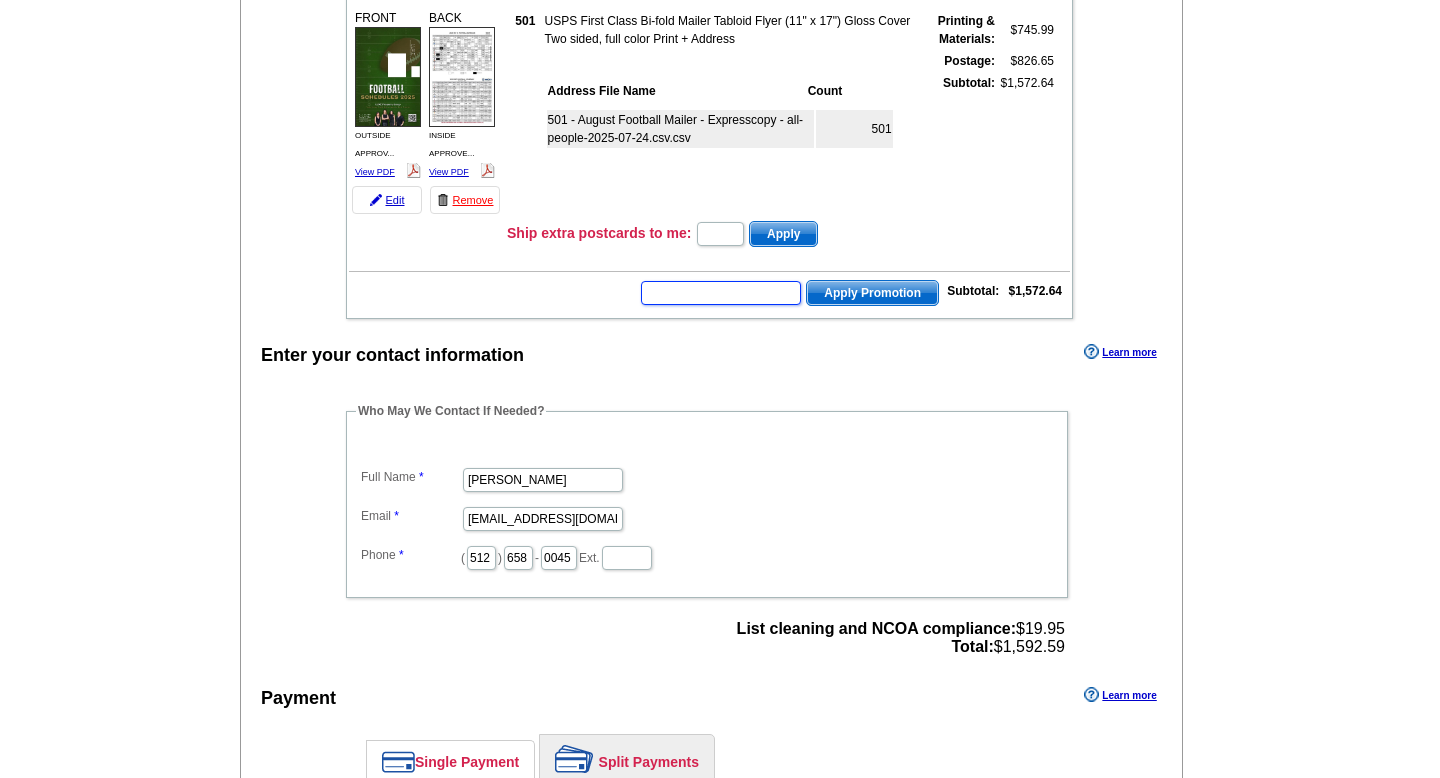 click at bounding box center (721, 293) 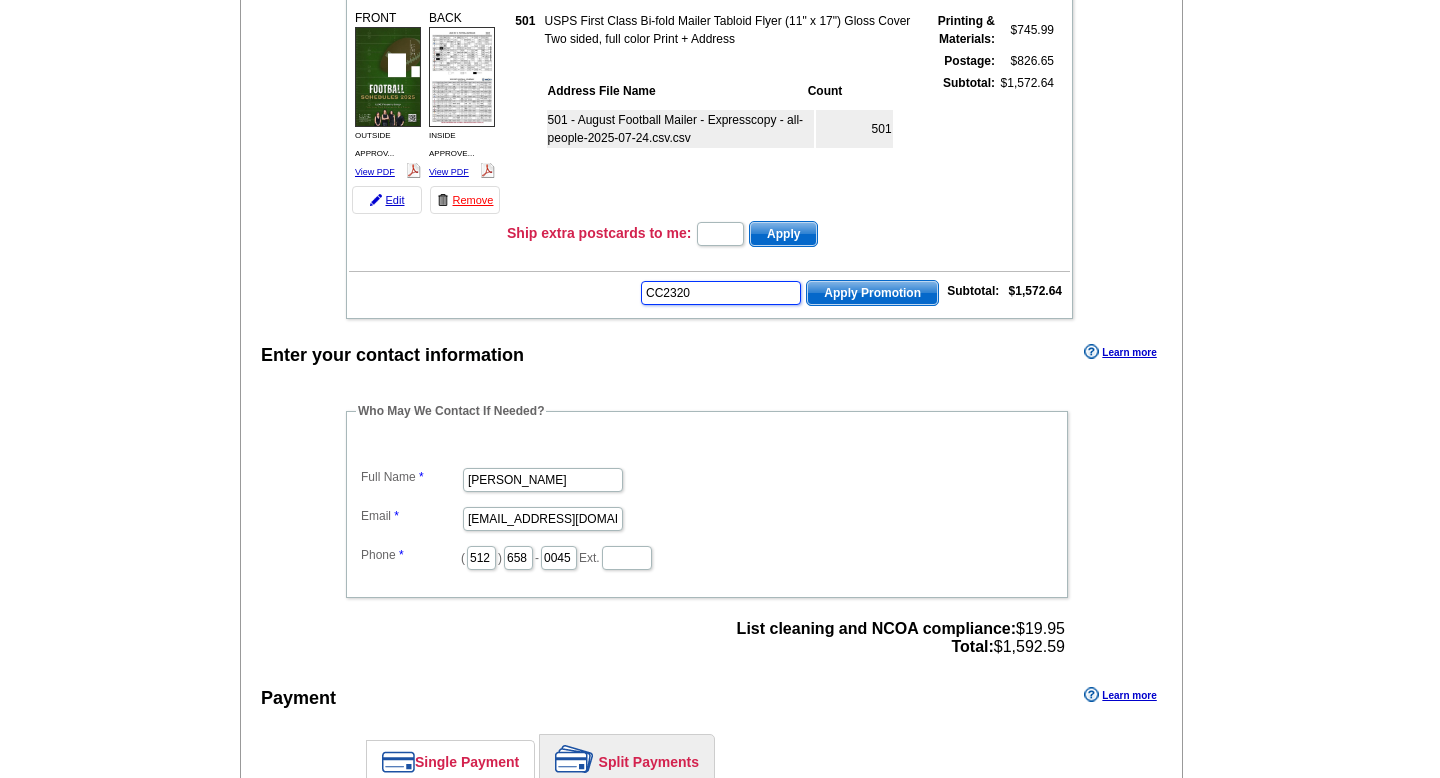 type on "CC2320" 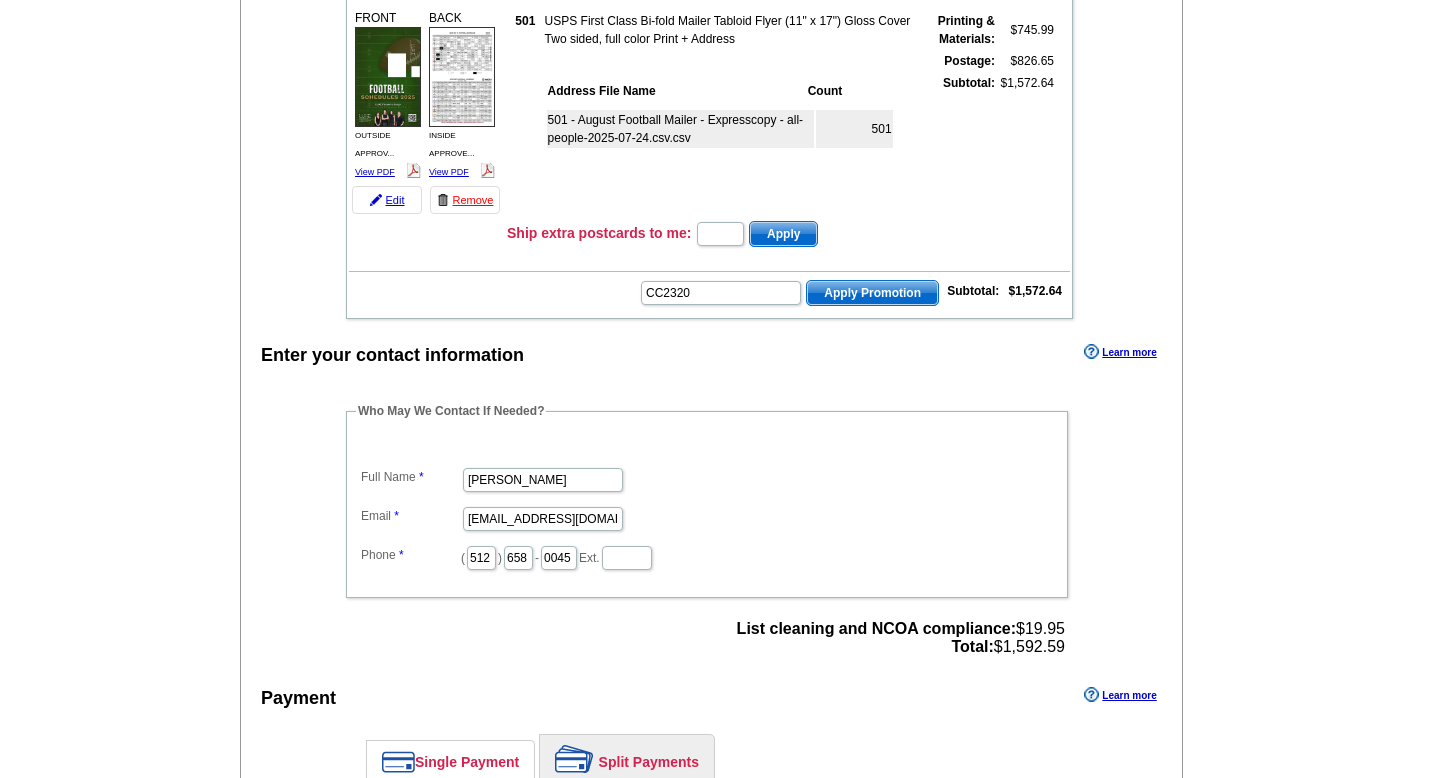 click on "Apply Promotion" at bounding box center [872, 293] 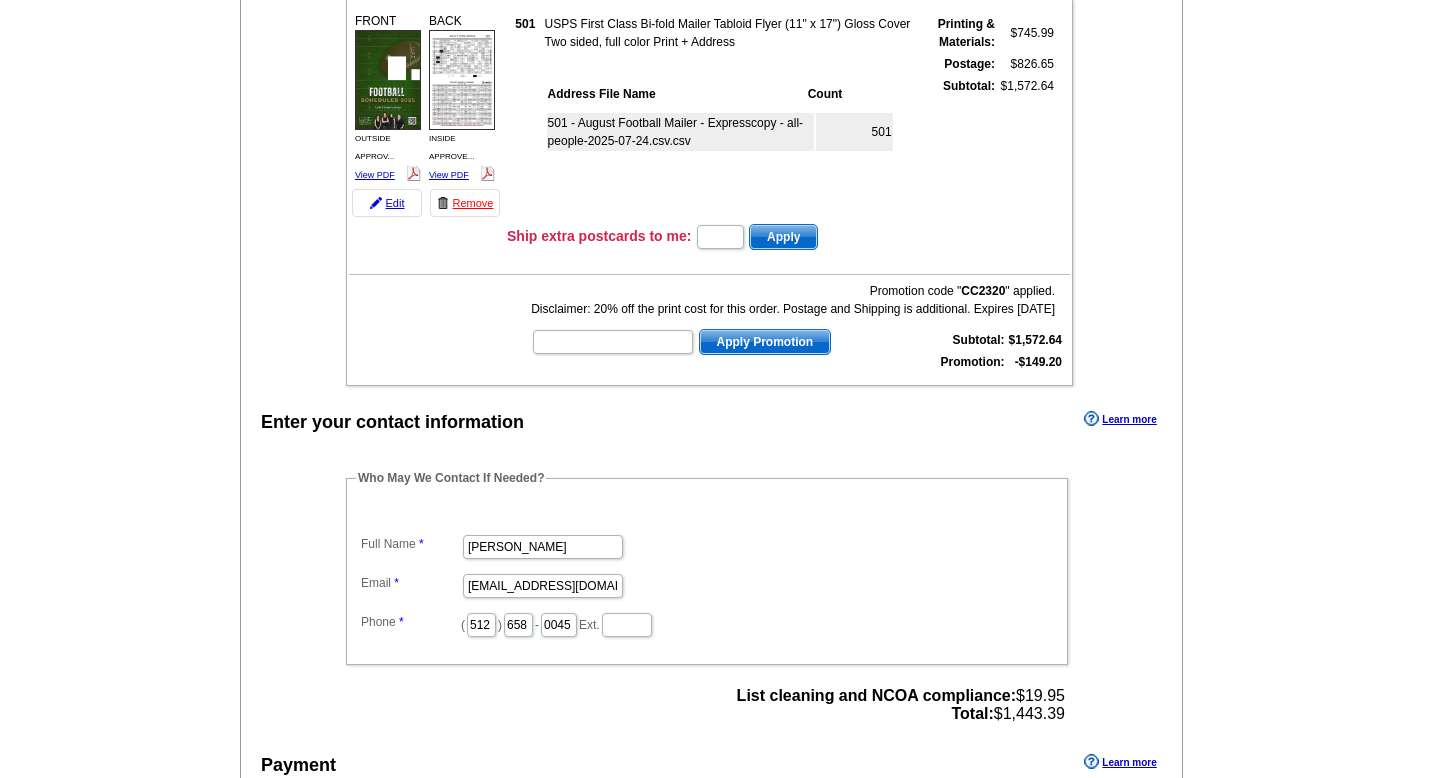 scroll, scrollTop: 285, scrollLeft: 0, axis: vertical 